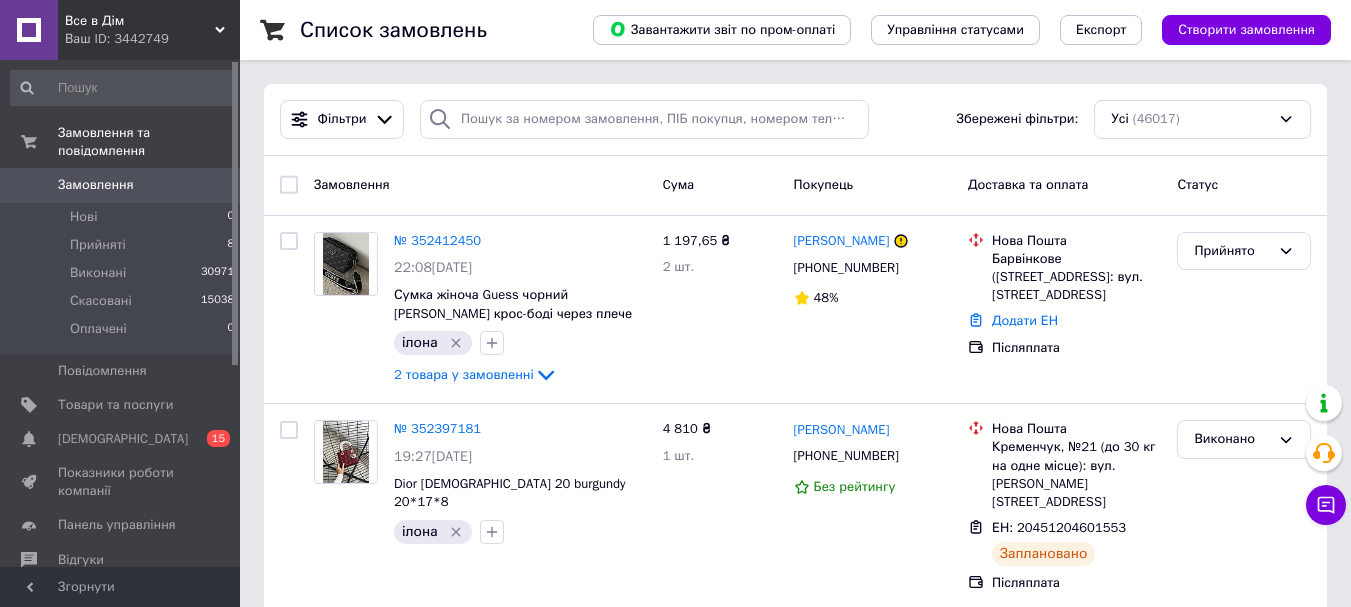 scroll, scrollTop: 0, scrollLeft: 0, axis: both 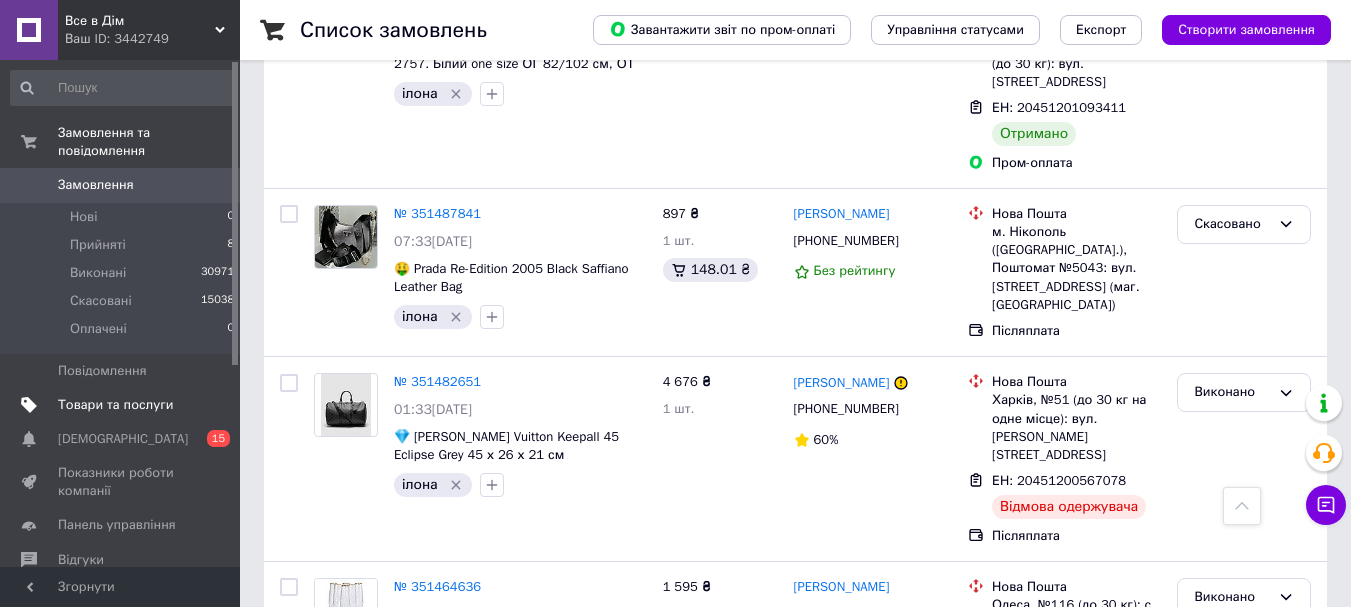 click on "Товари та послуги" at bounding box center [115, 405] 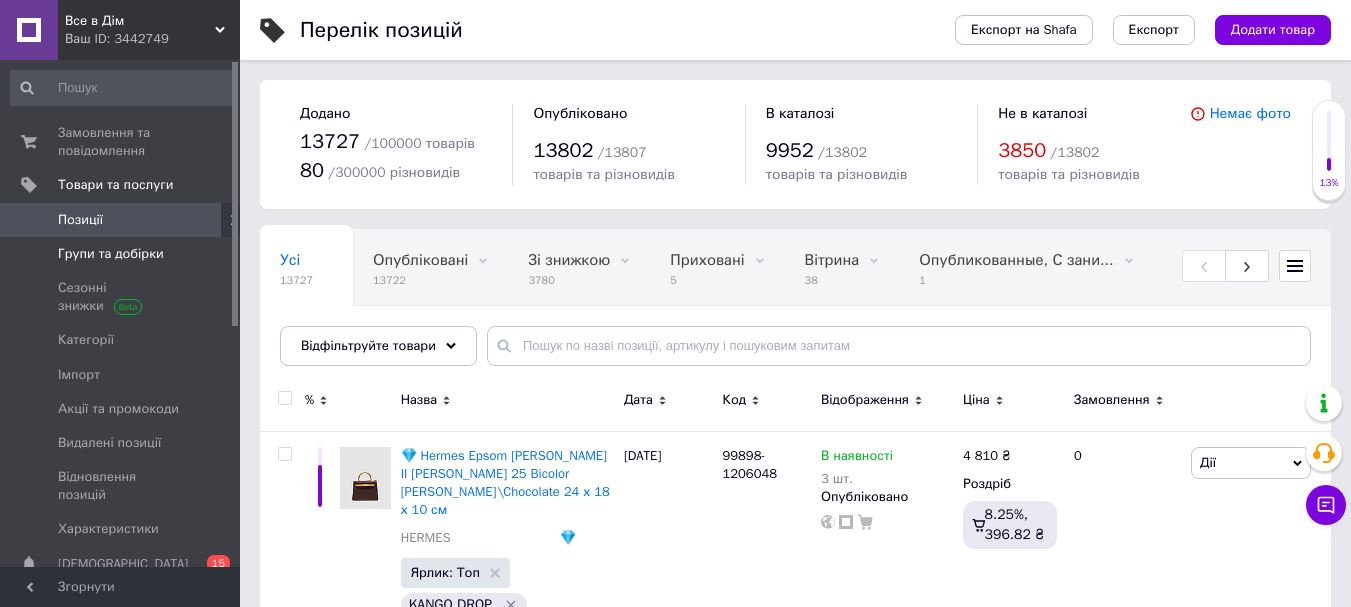 click on "Групи та добірки" at bounding box center [111, 254] 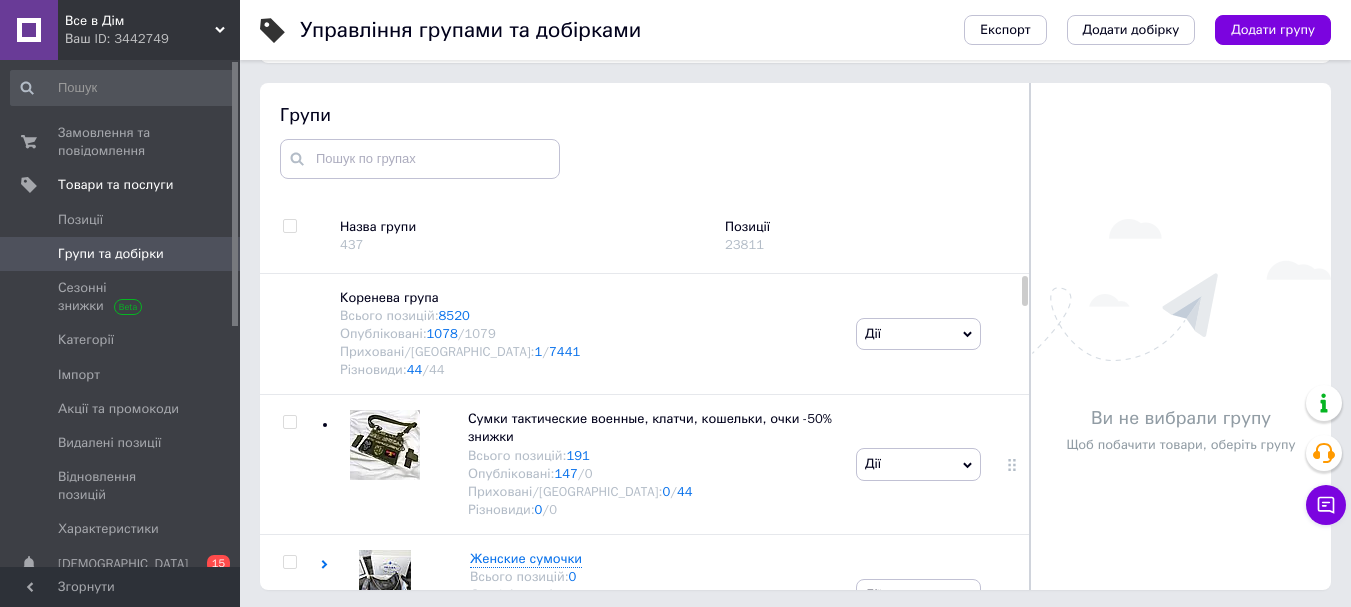 scroll, scrollTop: 113, scrollLeft: 0, axis: vertical 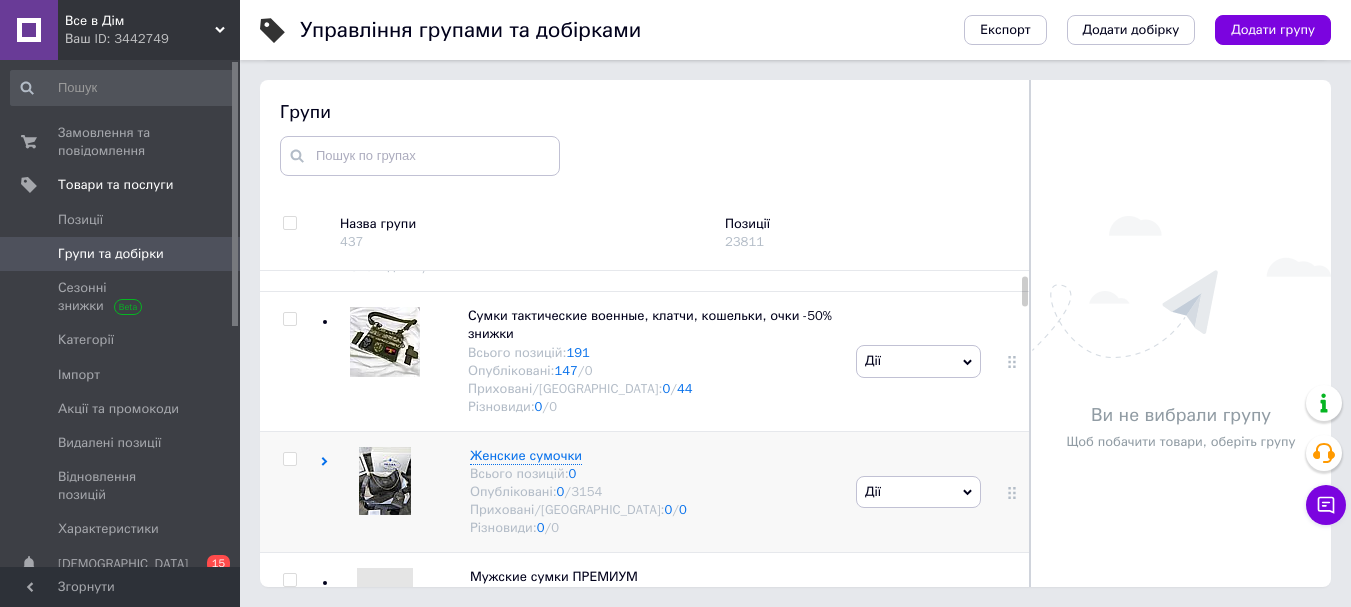 click 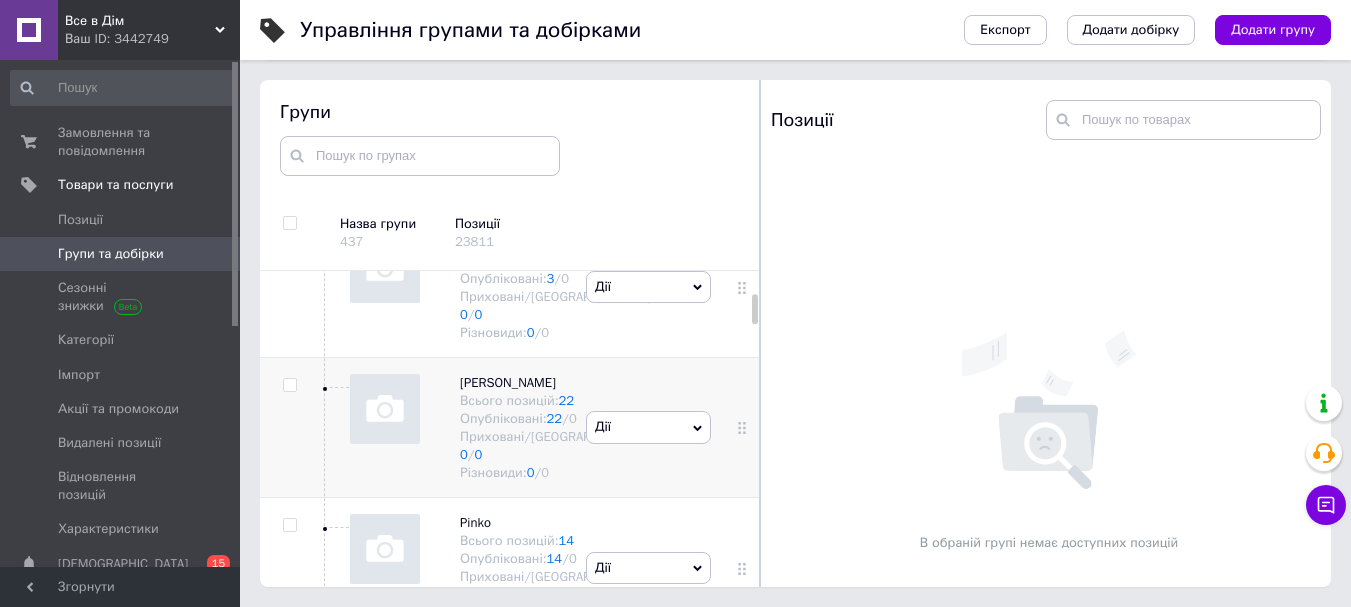 scroll, scrollTop: 2400, scrollLeft: 0, axis: vertical 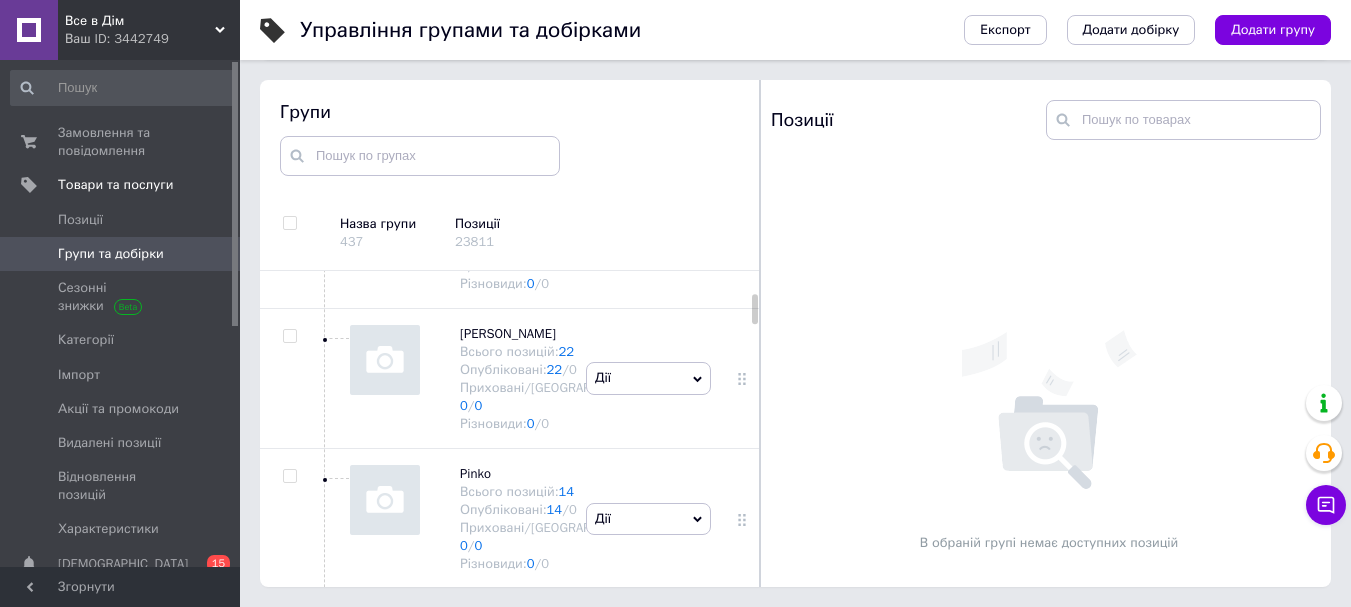 click at bounding box center (289, 55) 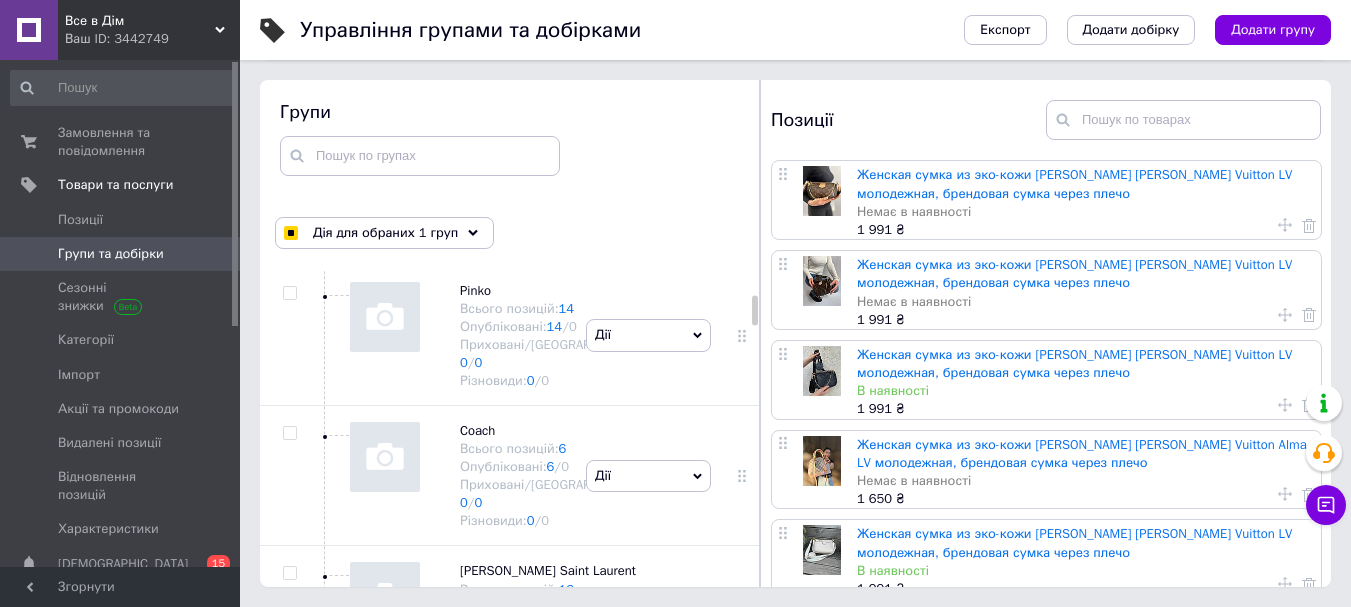 scroll, scrollTop: 2600, scrollLeft: 0, axis: vertical 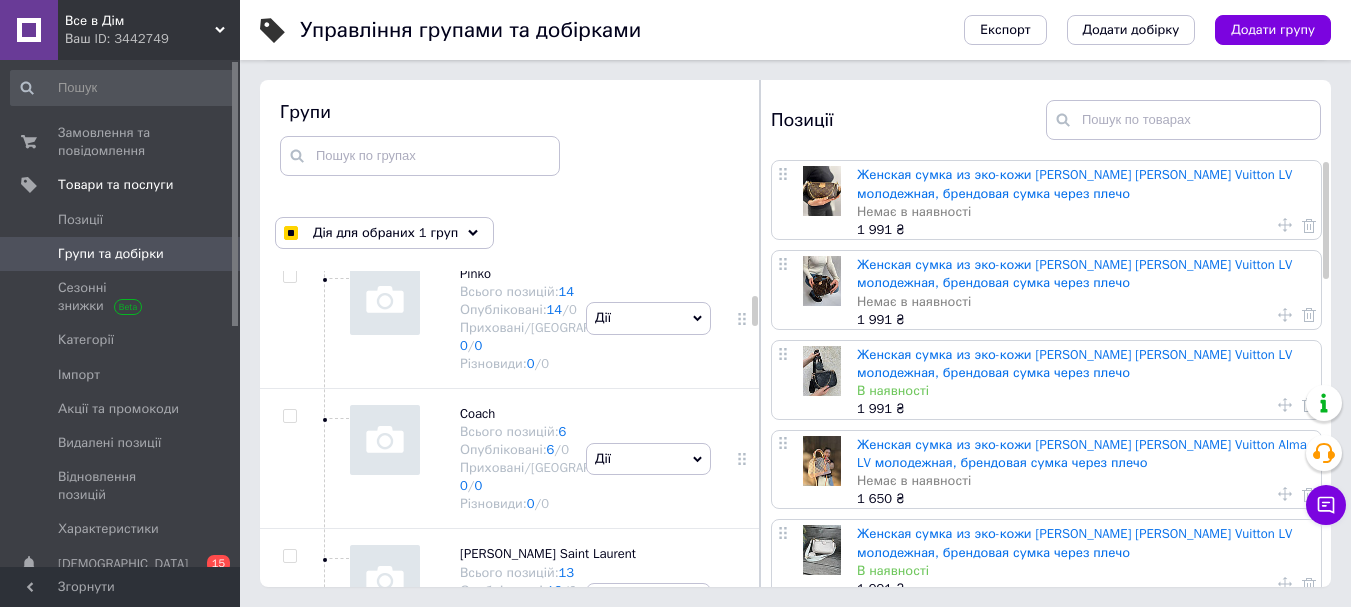 click at bounding box center (289, -5) 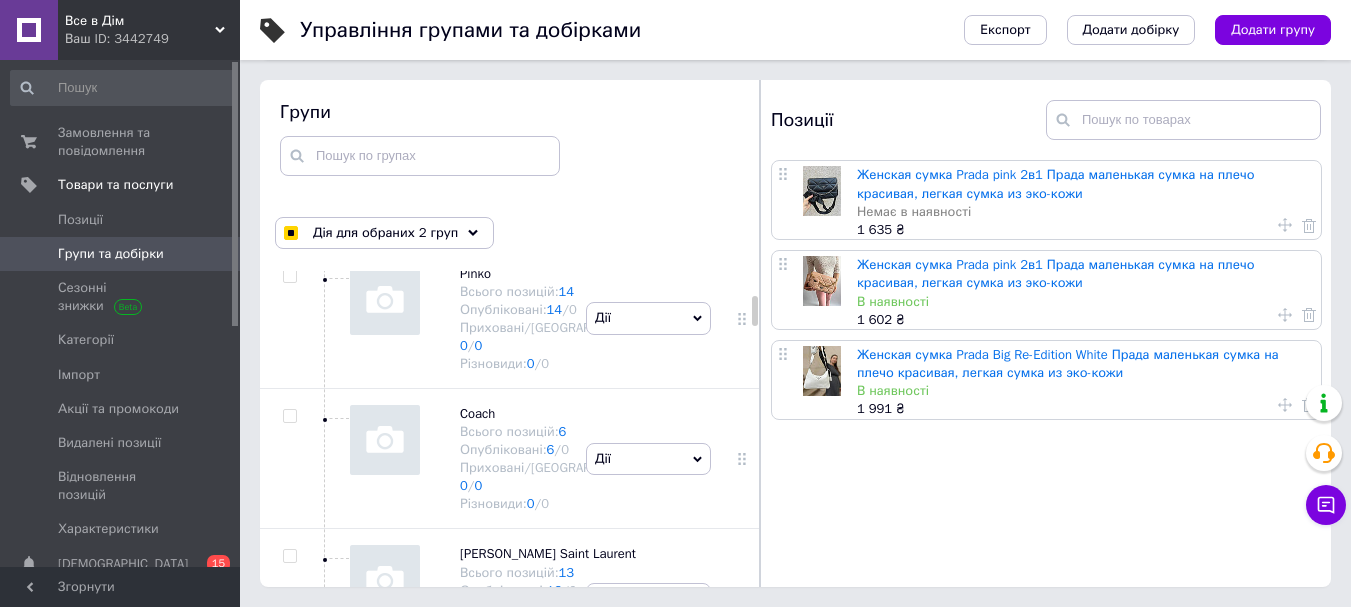 click at bounding box center [289, 135] 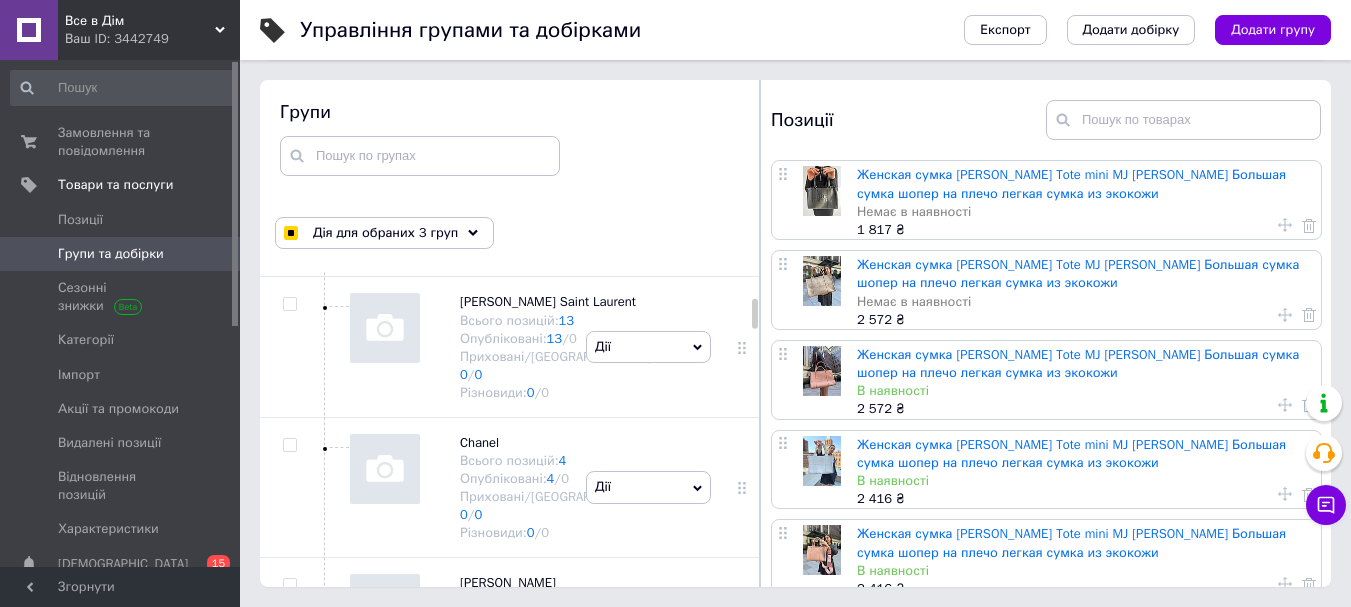 scroll, scrollTop: 2900, scrollLeft: 0, axis: vertical 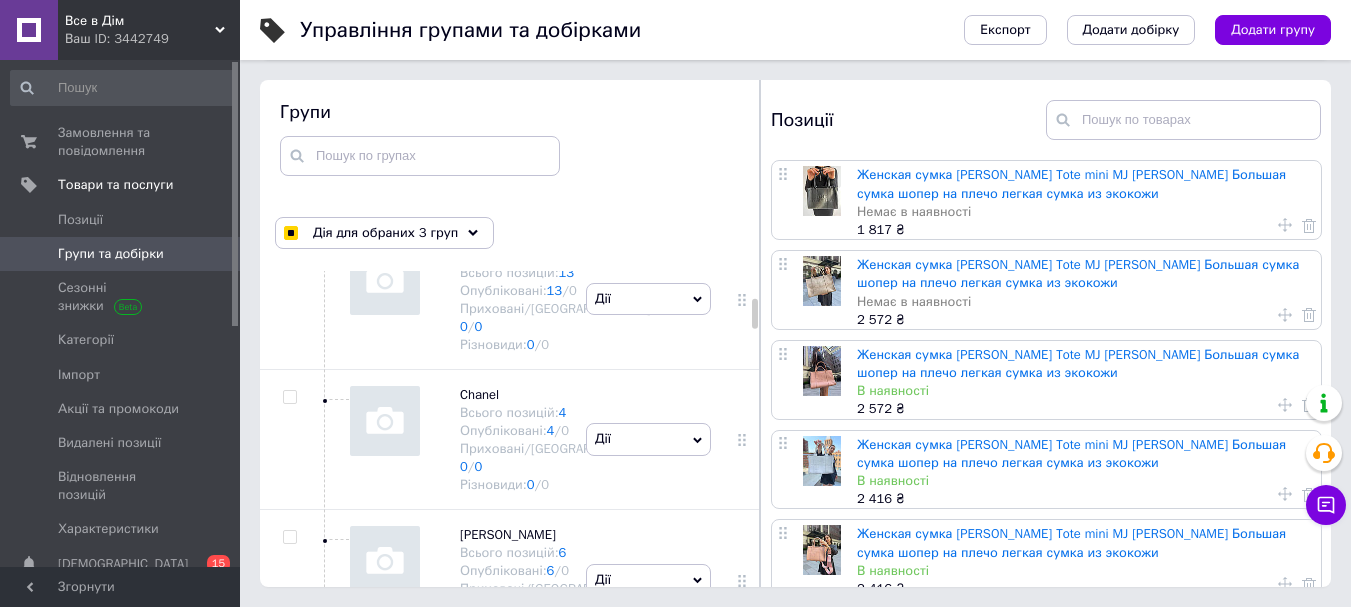 click at bounding box center [289, -24] 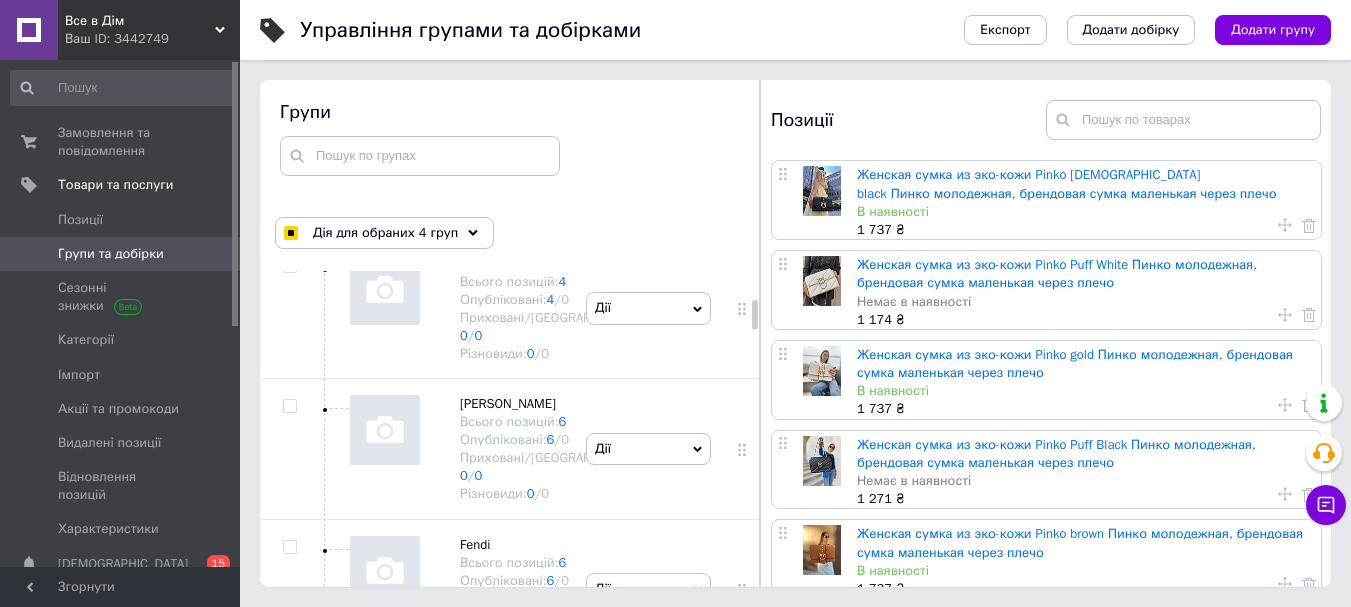 scroll, scrollTop: 3000, scrollLeft: 0, axis: vertical 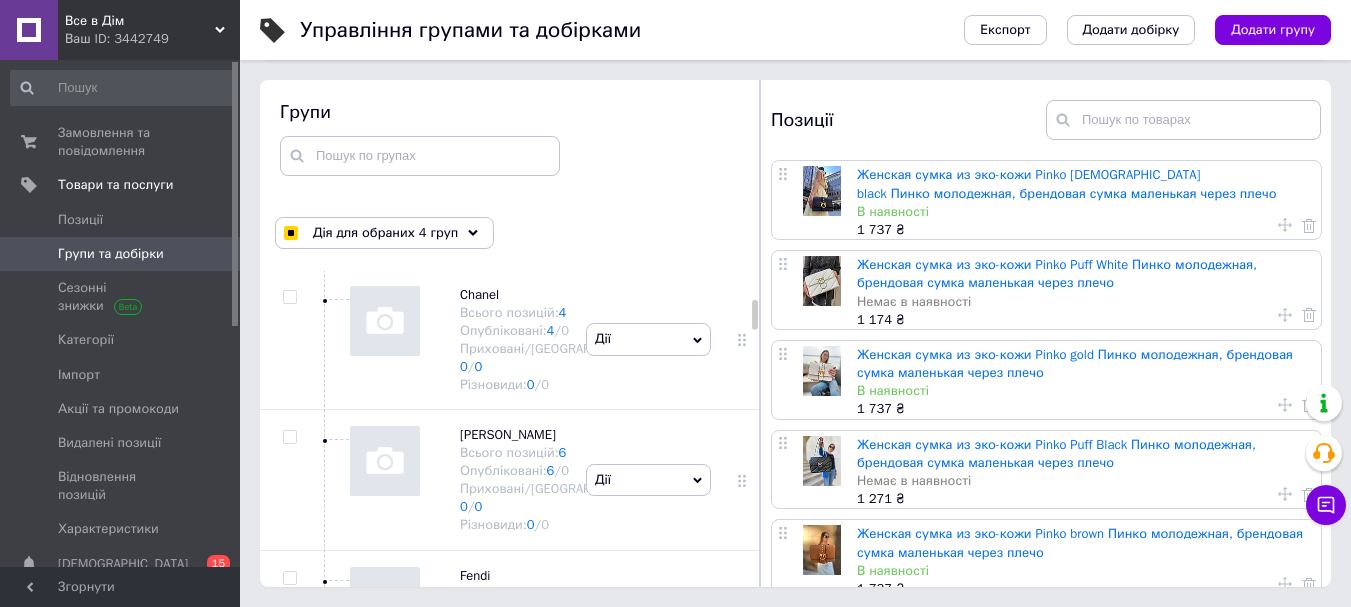 click at bounding box center (289, 16) 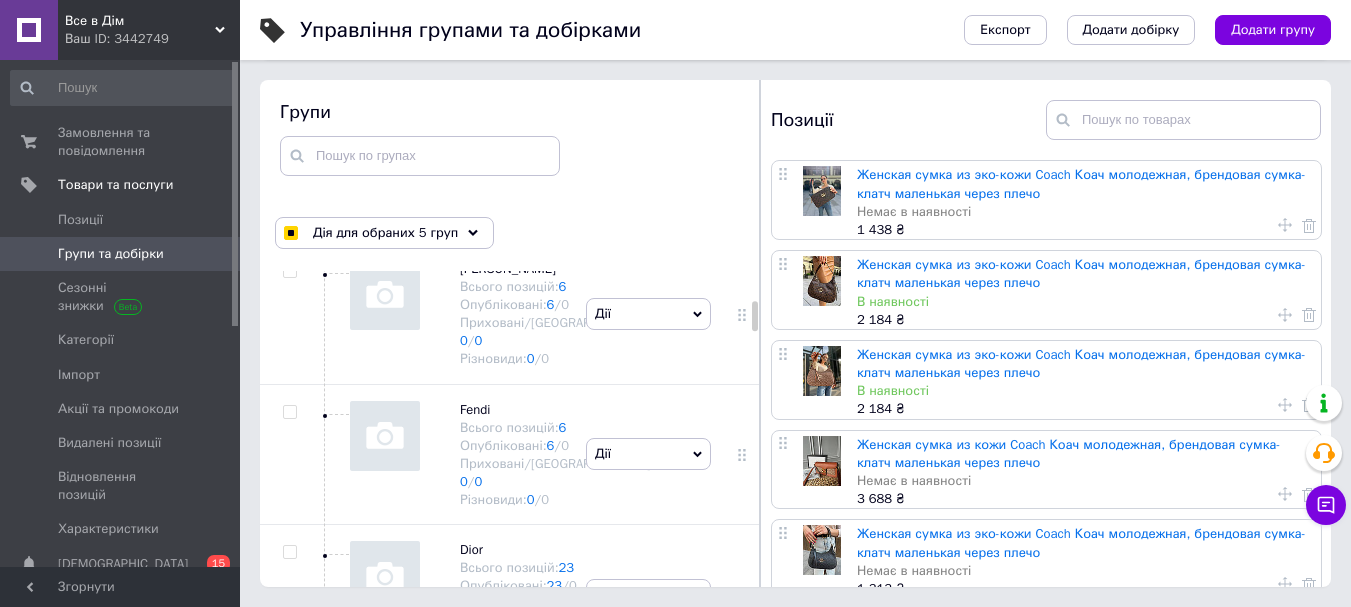 scroll, scrollTop: 3200, scrollLeft: 0, axis: vertical 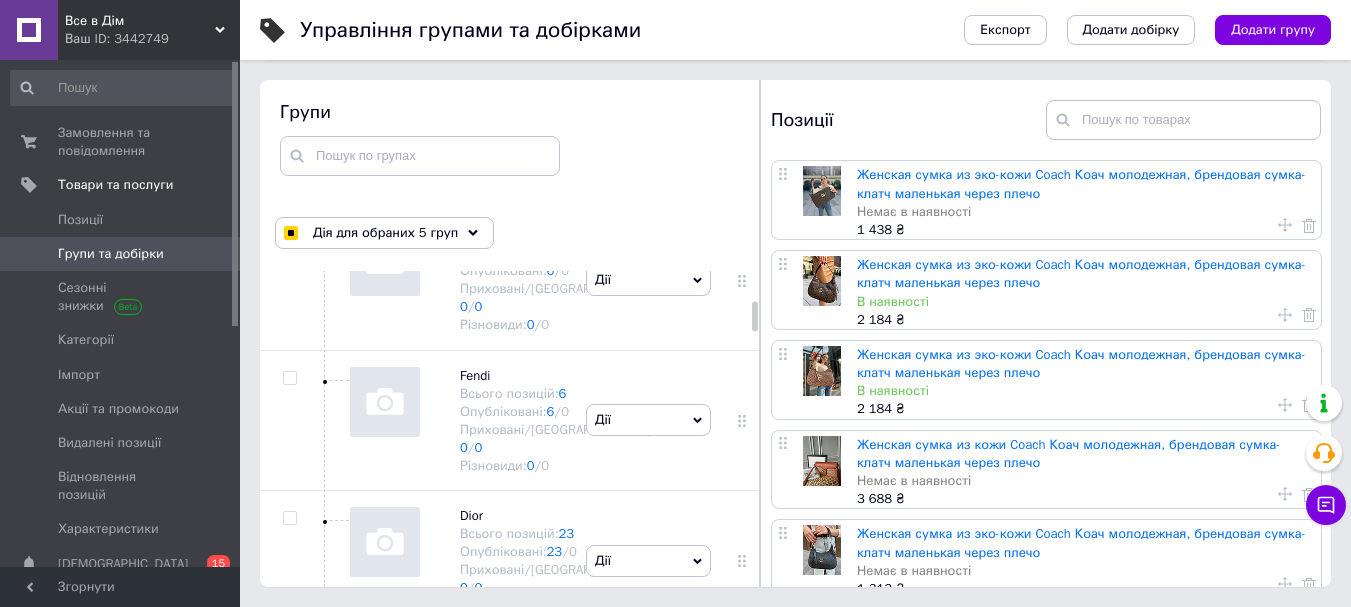 click at bounding box center [289, -44] 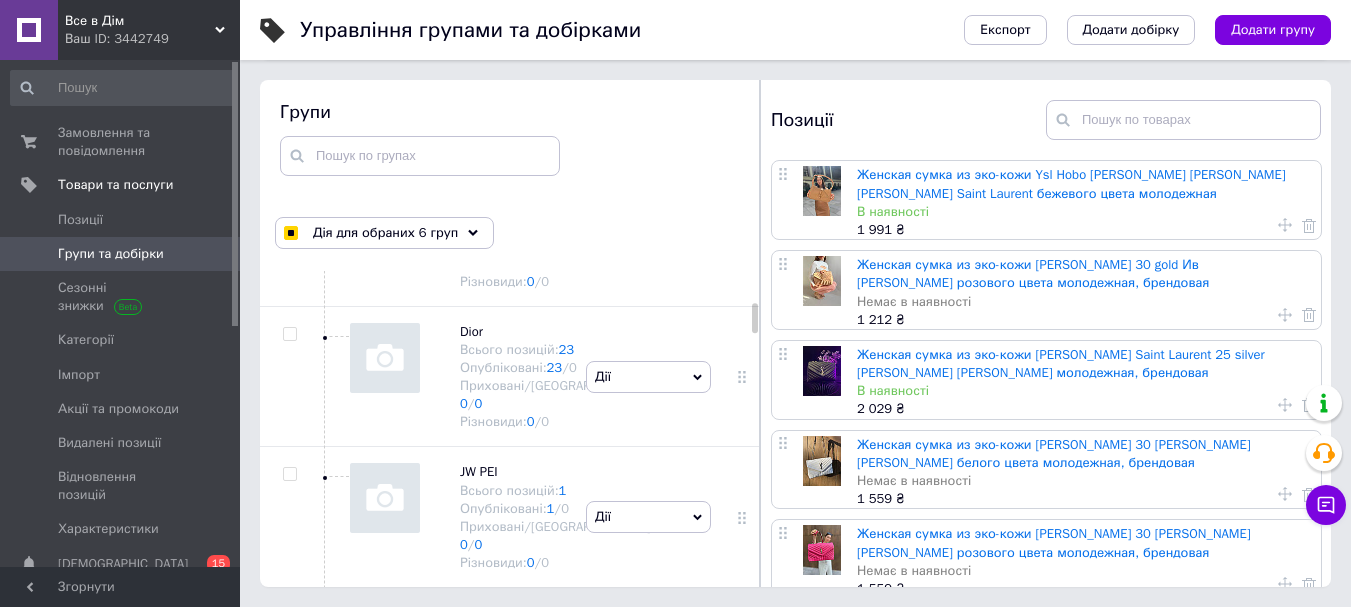 scroll, scrollTop: 3400, scrollLeft: 0, axis: vertical 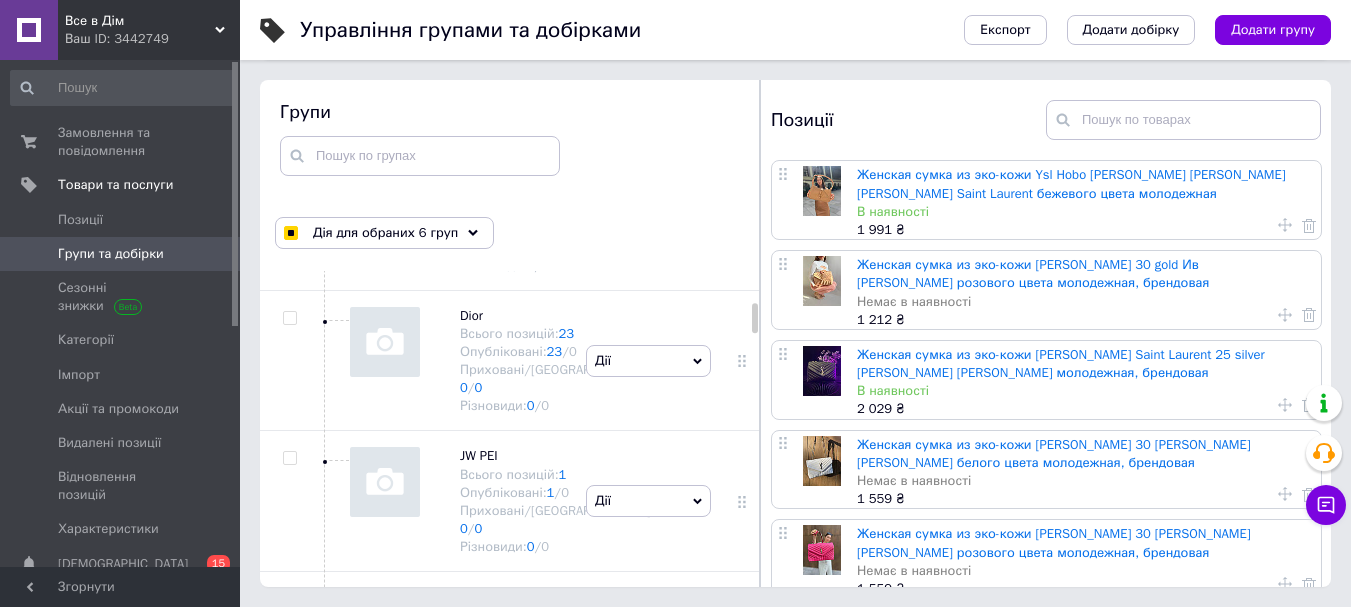 click at bounding box center [289, -103] 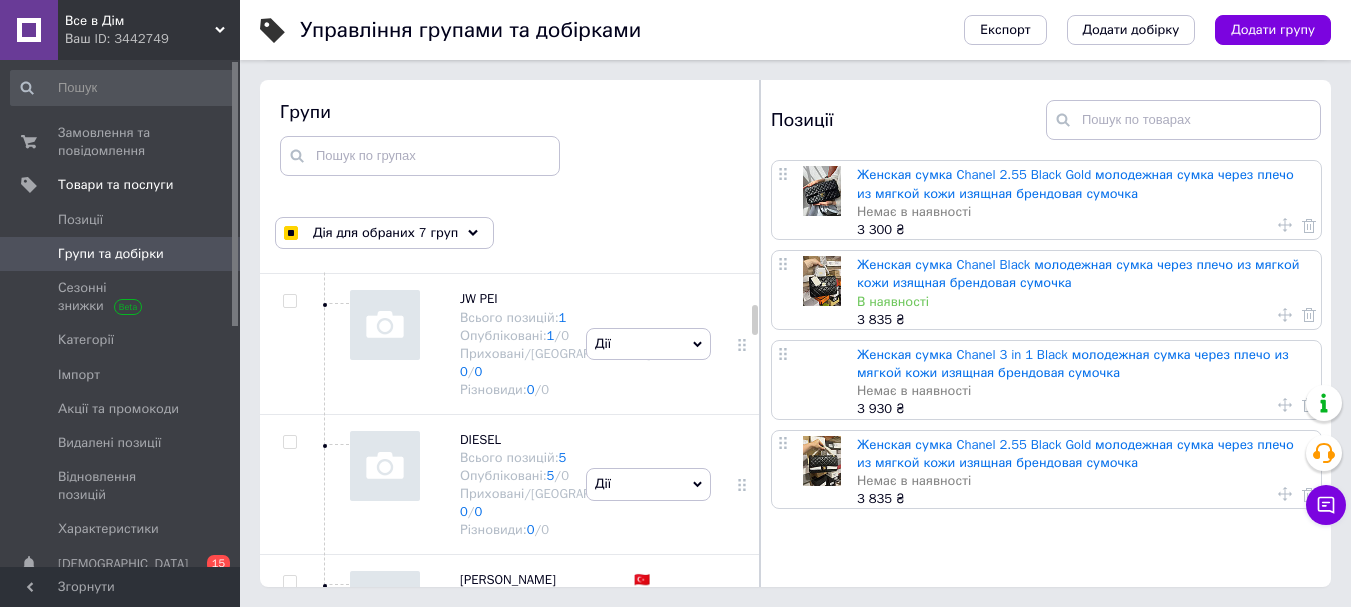scroll, scrollTop: 3600, scrollLeft: 0, axis: vertical 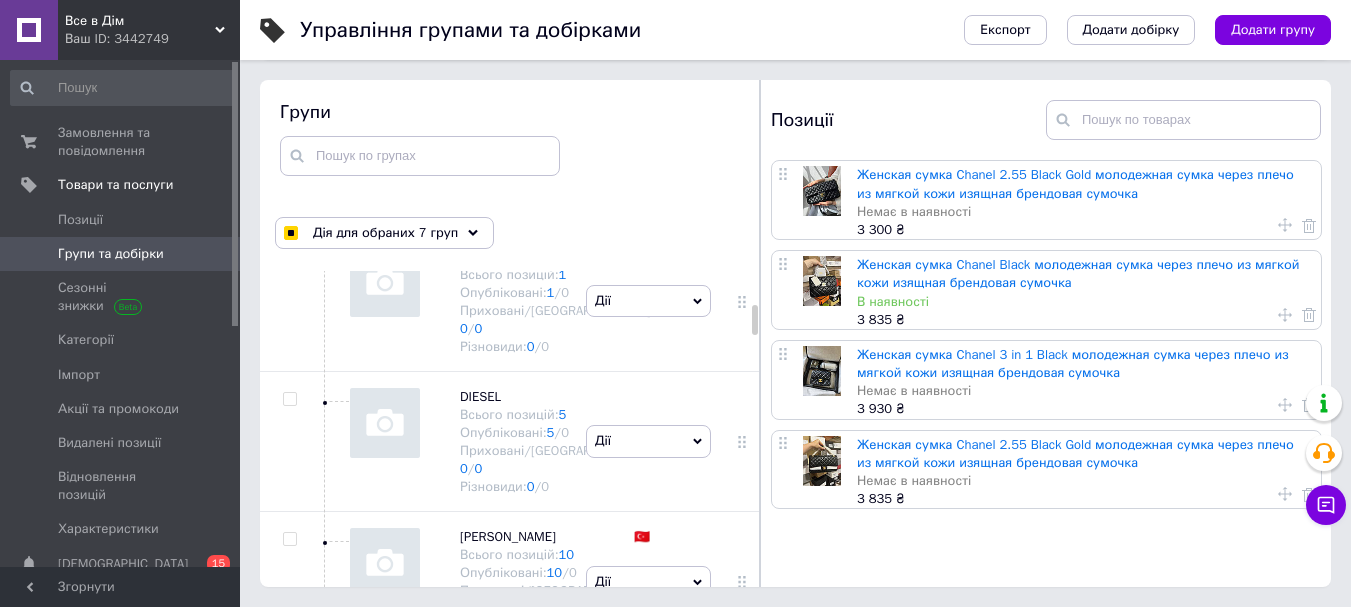 click at bounding box center [289, -163] 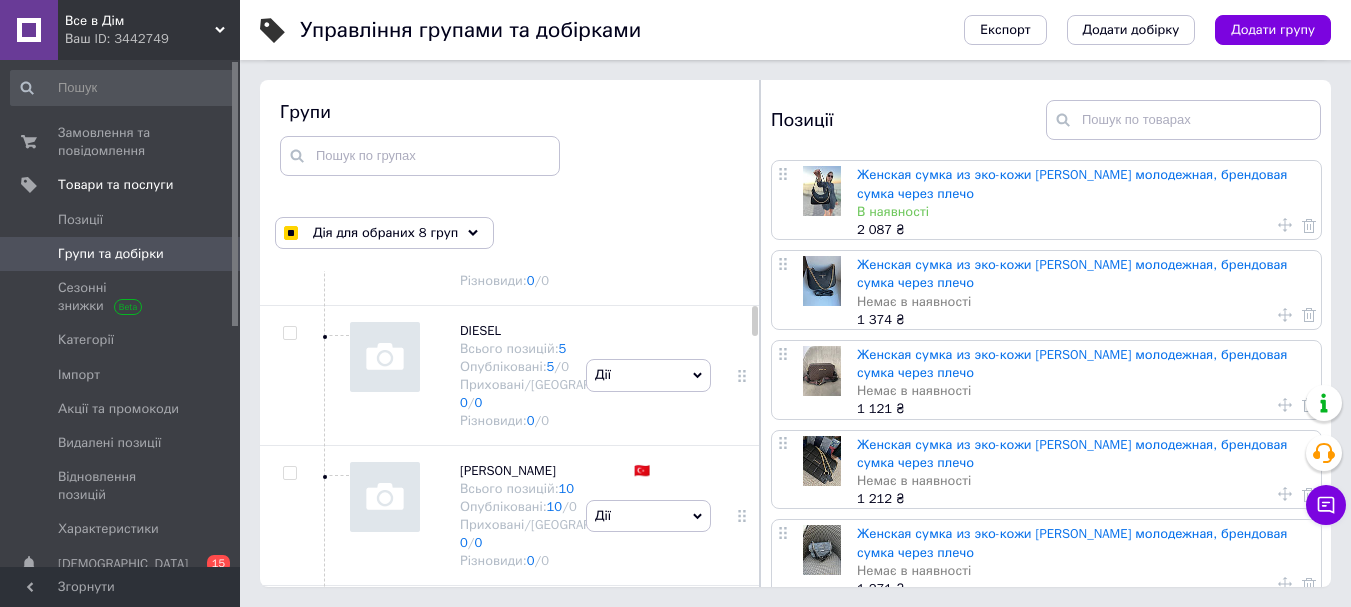 scroll, scrollTop: 3700, scrollLeft: 0, axis: vertical 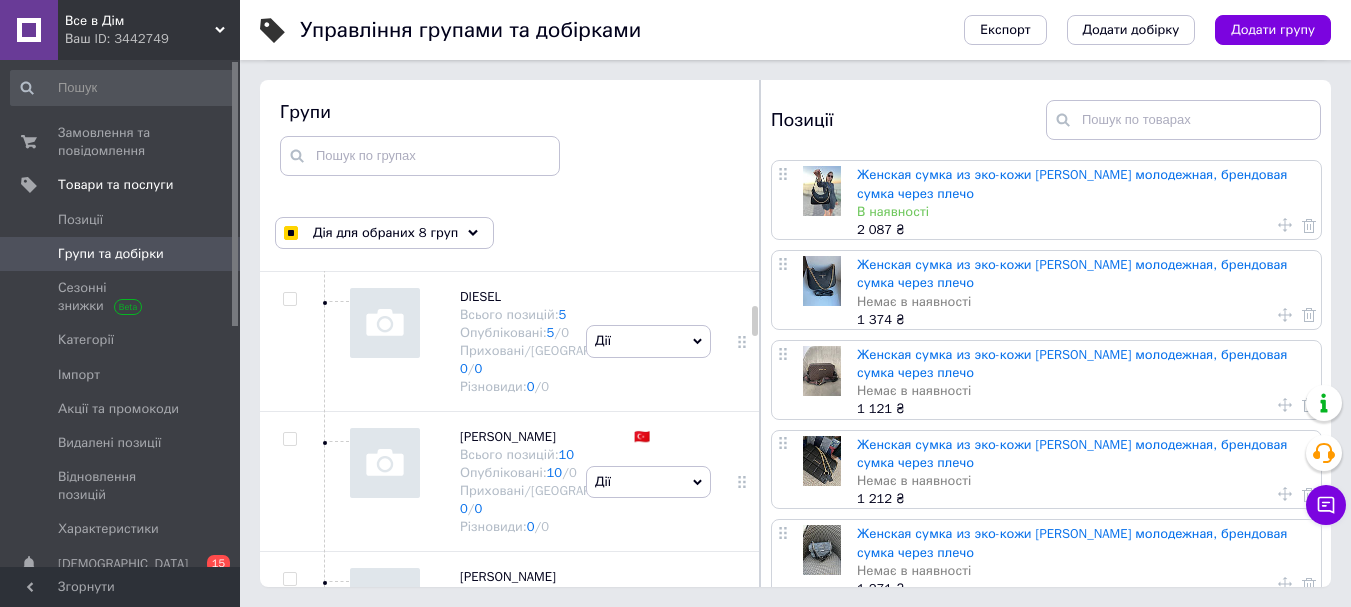 click at bounding box center (289, -122) 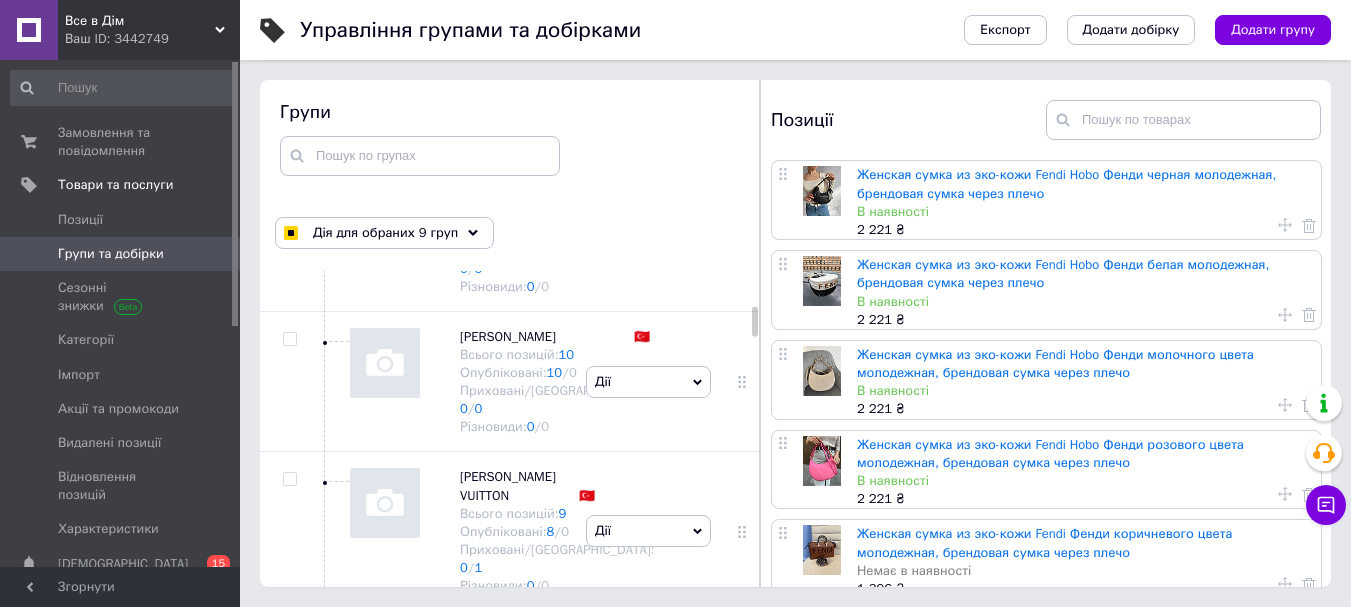 scroll, scrollTop: 3900, scrollLeft: 0, axis: vertical 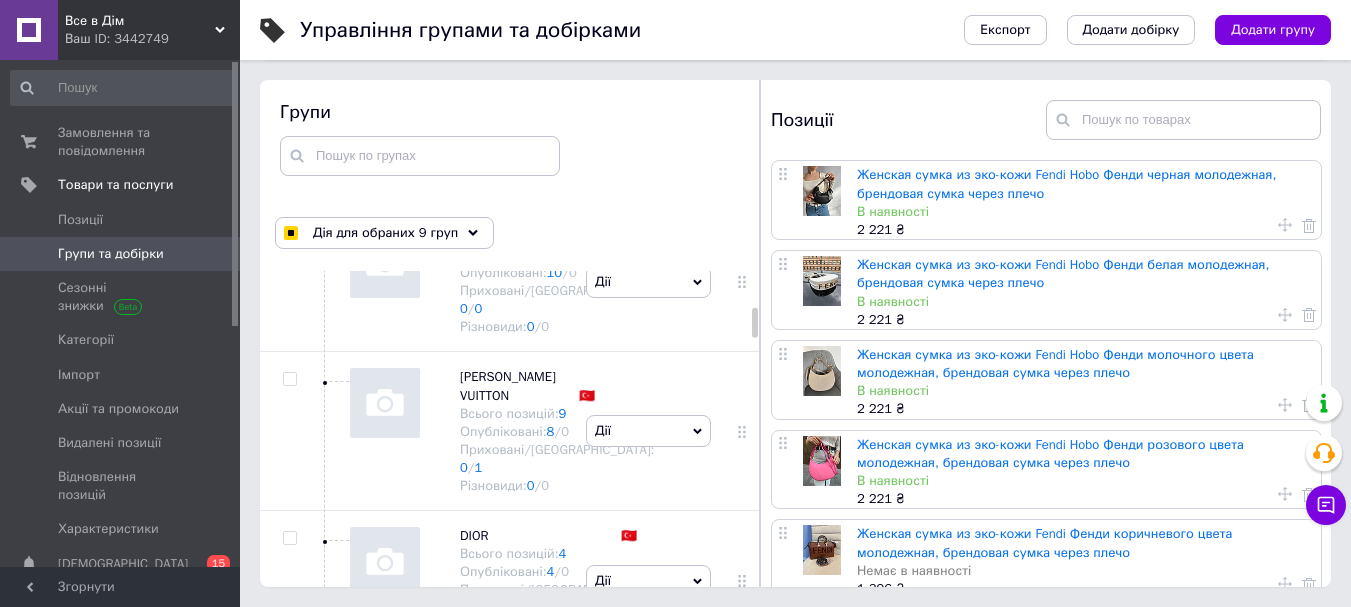 click at bounding box center (289, -182) 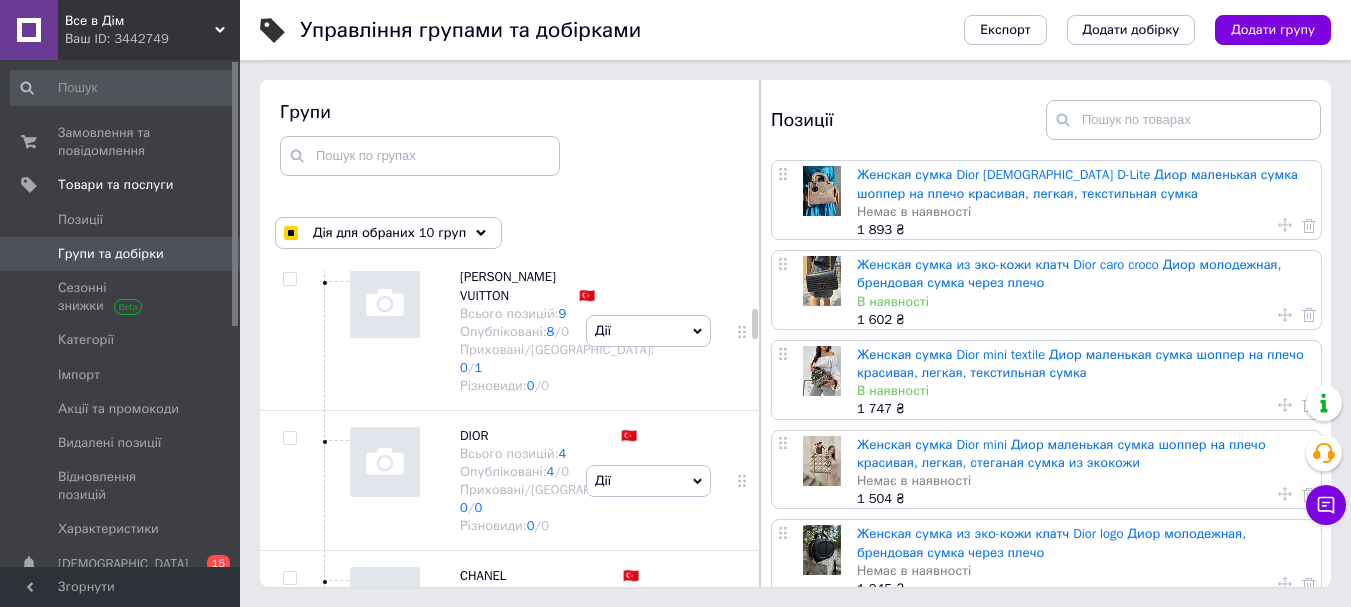 scroll, scrollTop: 4100, scrollLeft: 0, axis: vertical 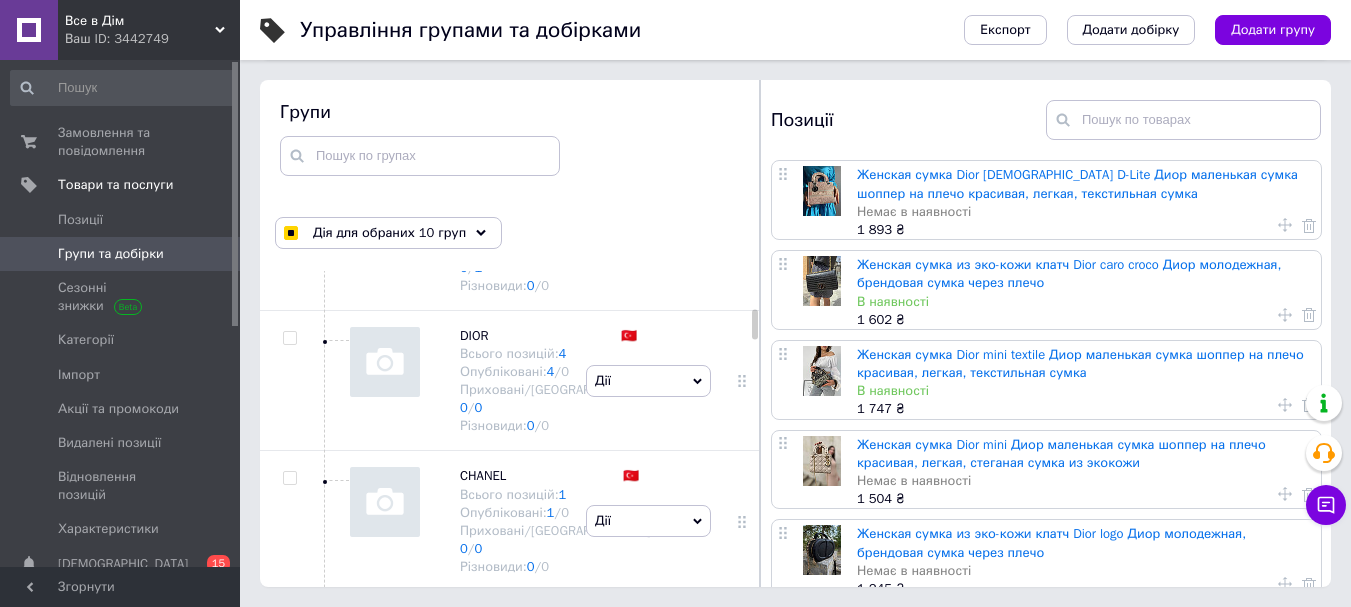 click at bounding box center [289, -242] 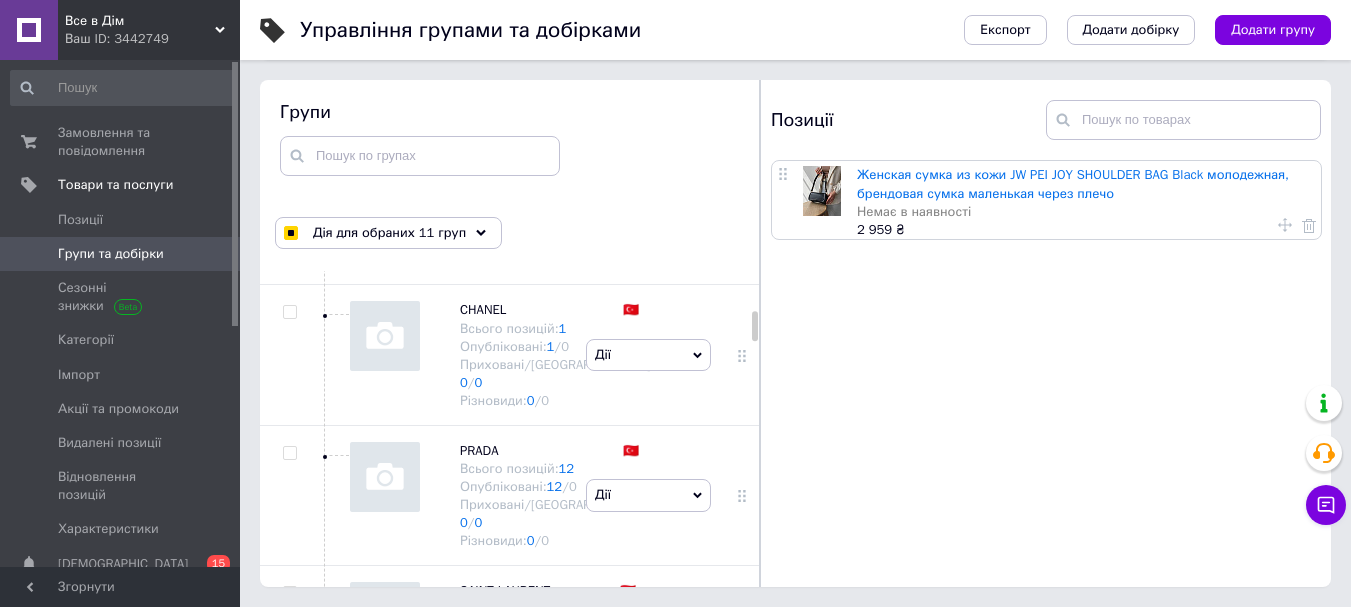 scroll, scrollTop: 4300, scrollLeft: 0, axis: vertical 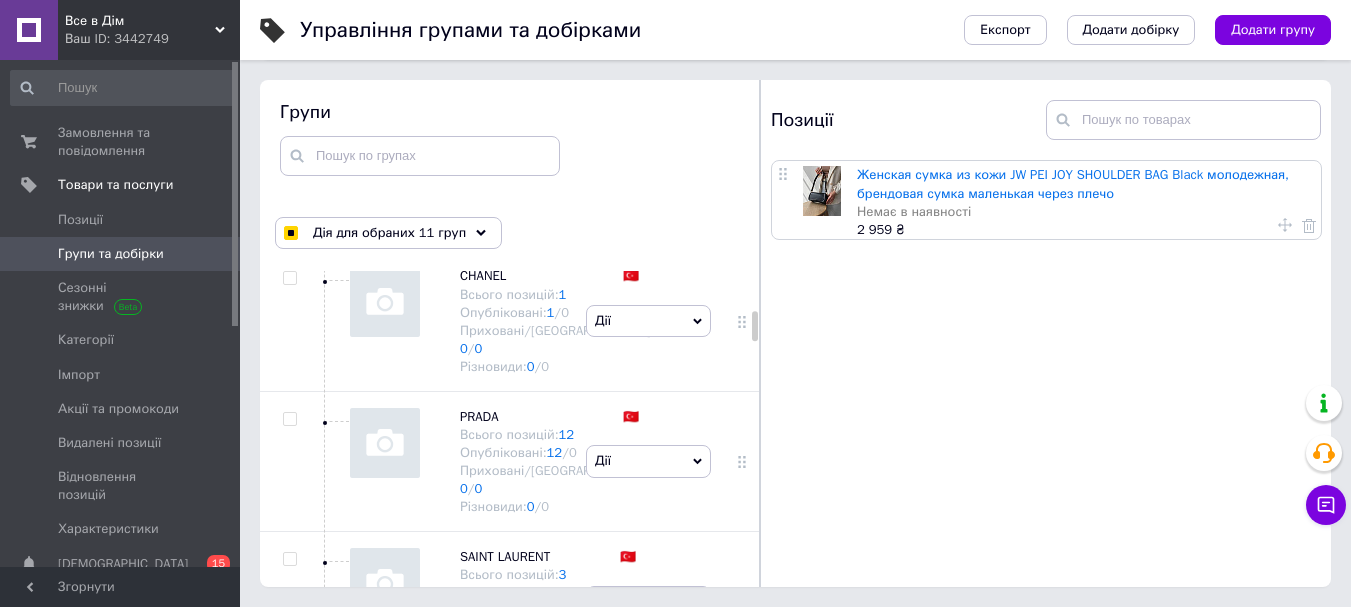 click at bounding box center [289, -301] 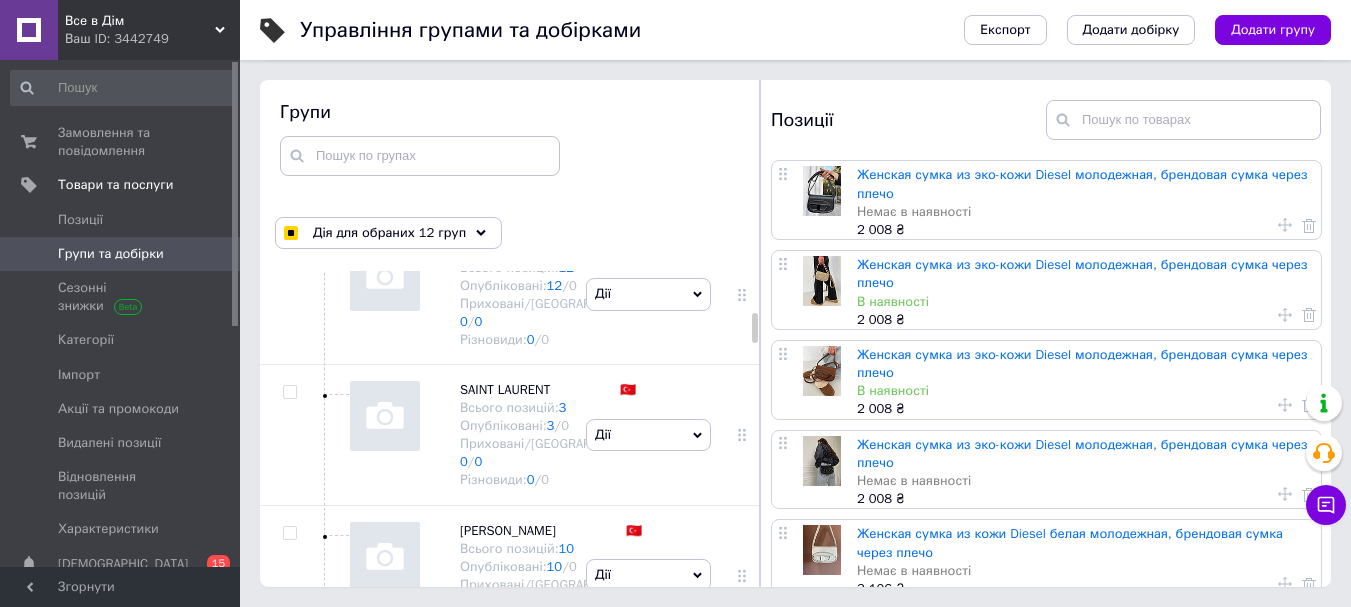 scroll, scrollTop: 4500, scrollLeft: 0, axis: vertical 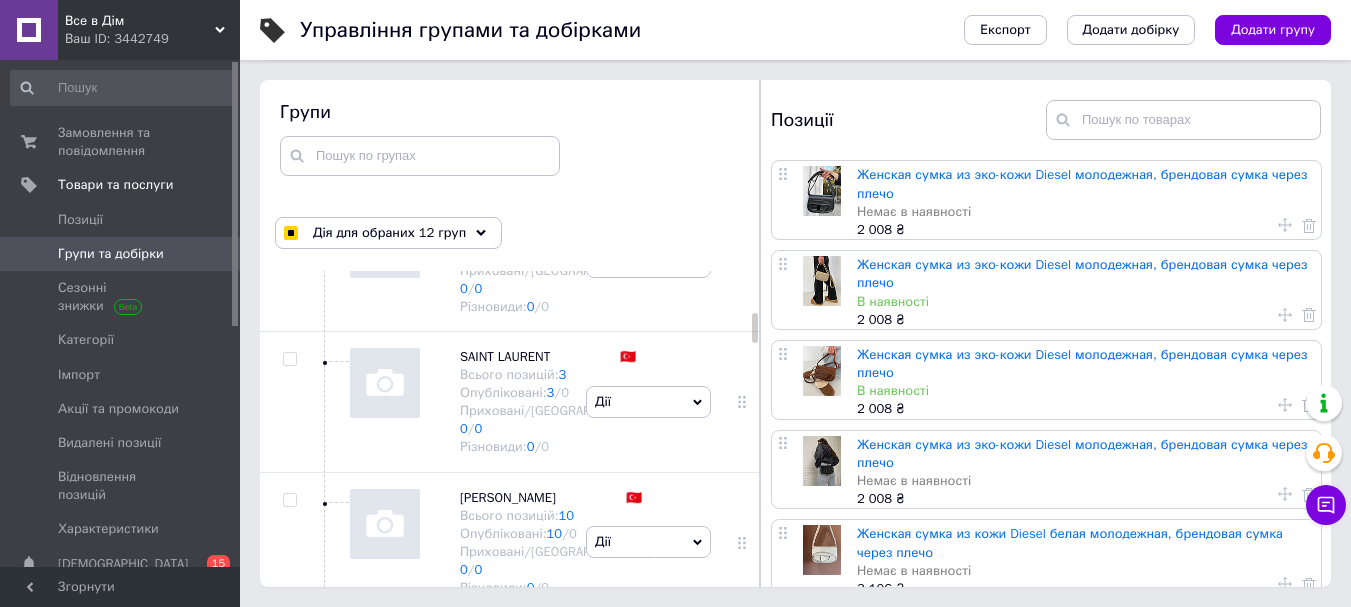 click at bounding box center (289, -361) 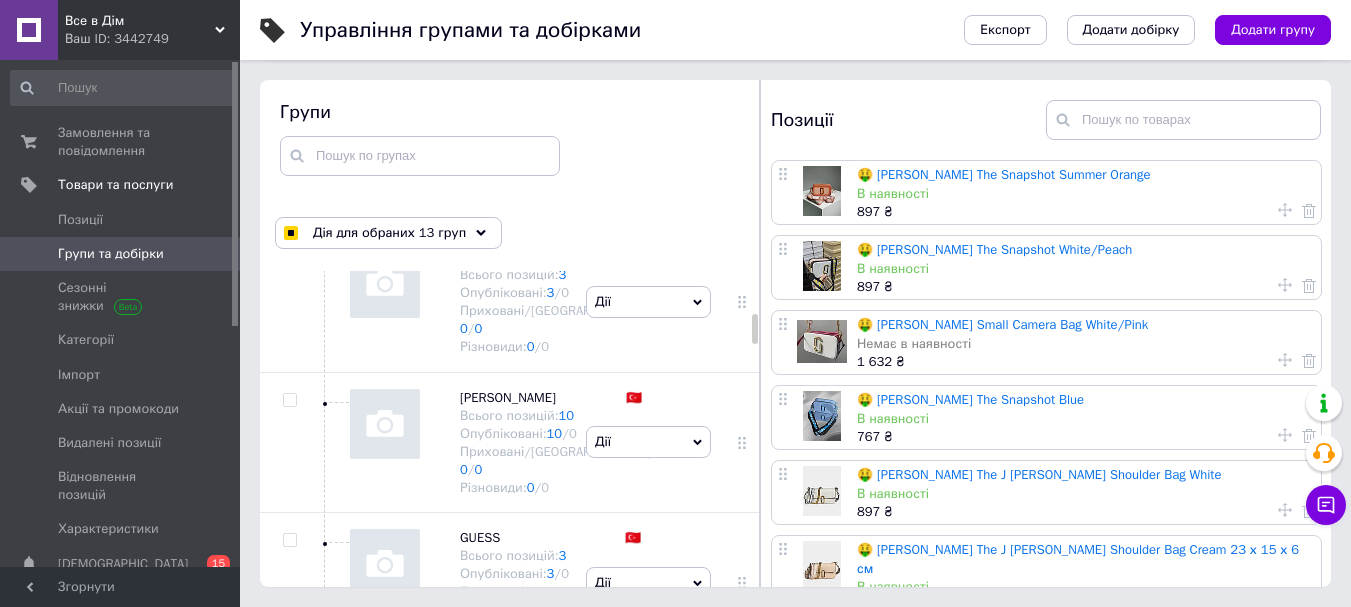 scroll, scrollTop: 4500, scrollLeft: 0, axis: vertical 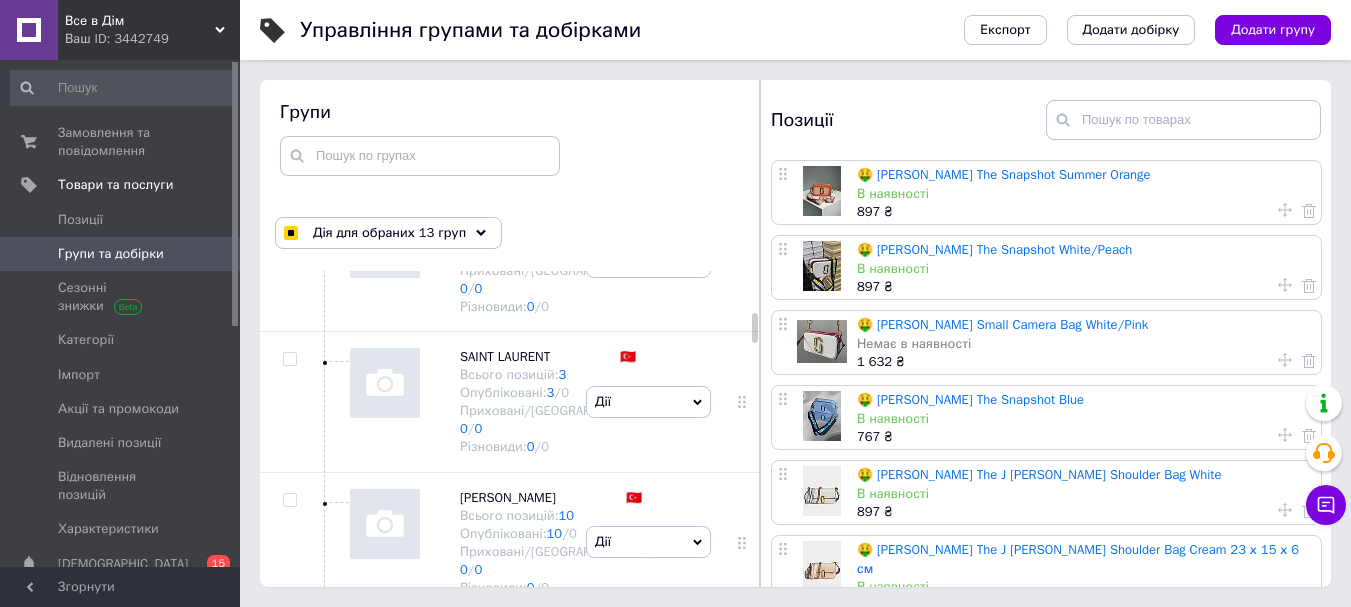 click at bounding box center [289, -361] 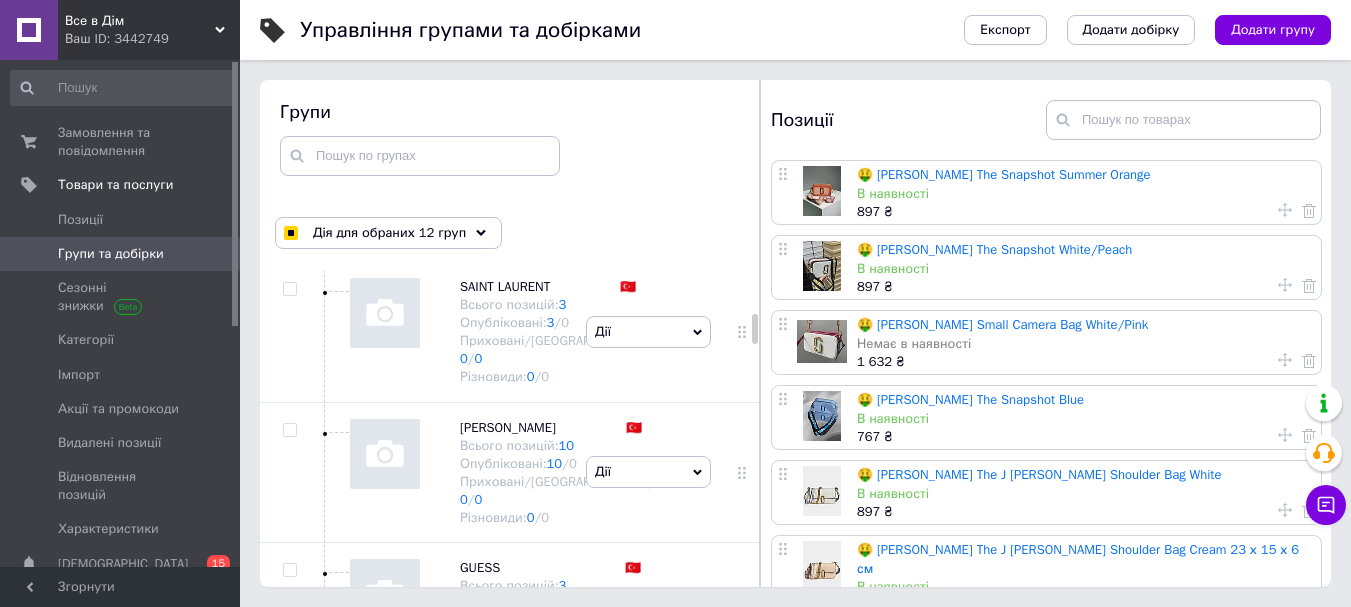 scroll, scrollTop: 4600, scrollLeft: 0, axis: vertical 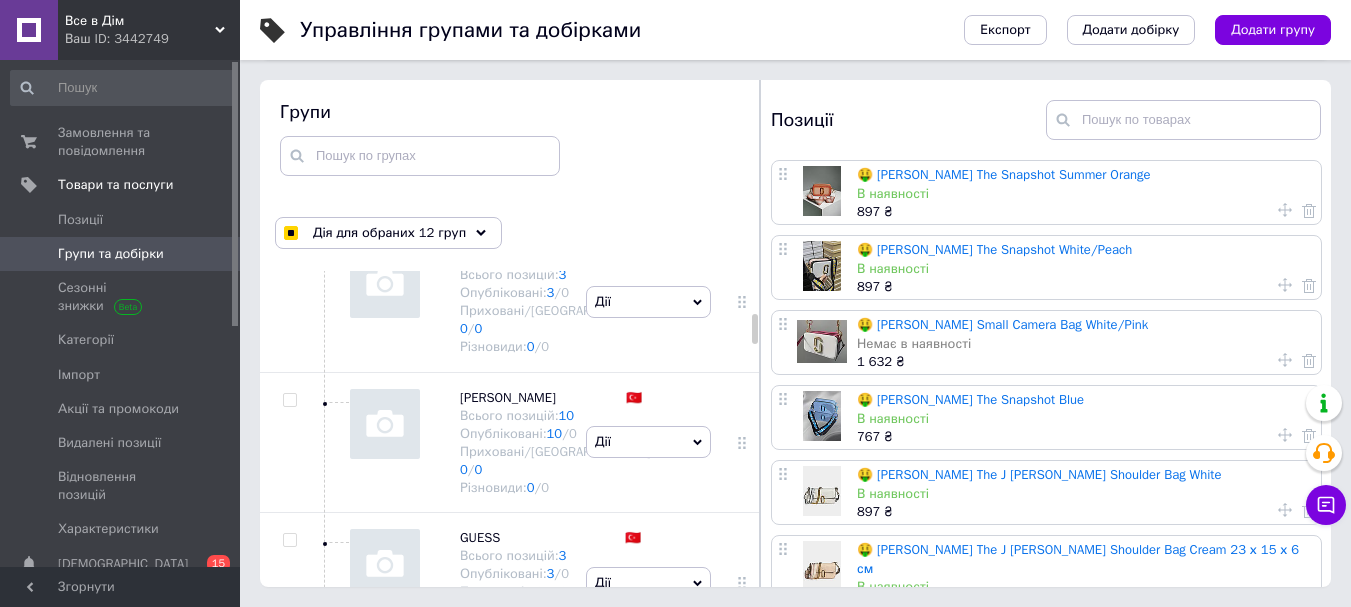 click at bounding box center (289, -321) 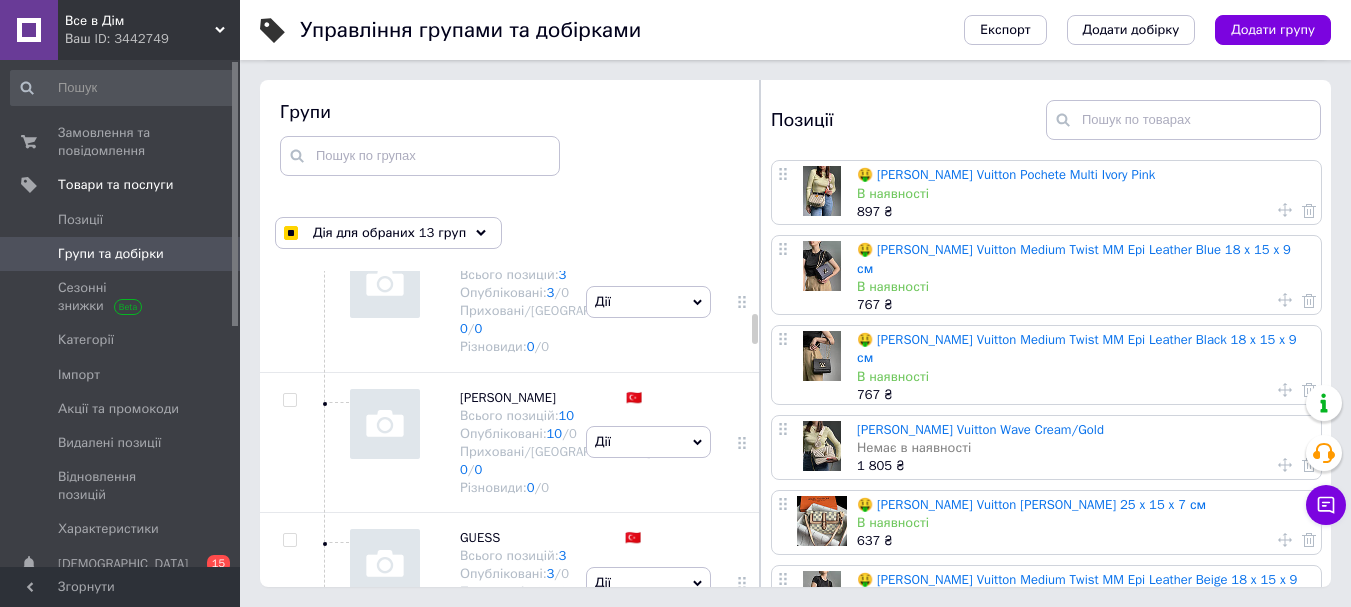 click at bounding box center [289, -321] 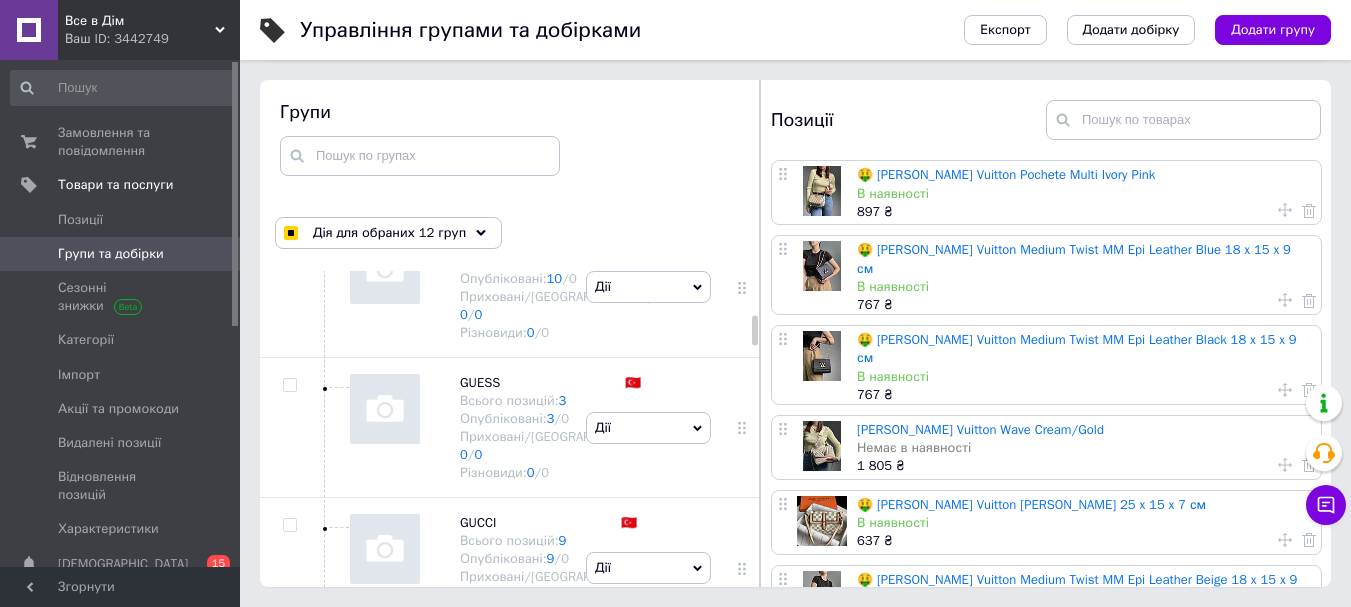 scroll, scrollTop: 4800, scrollLeft: 0, axis: vertical 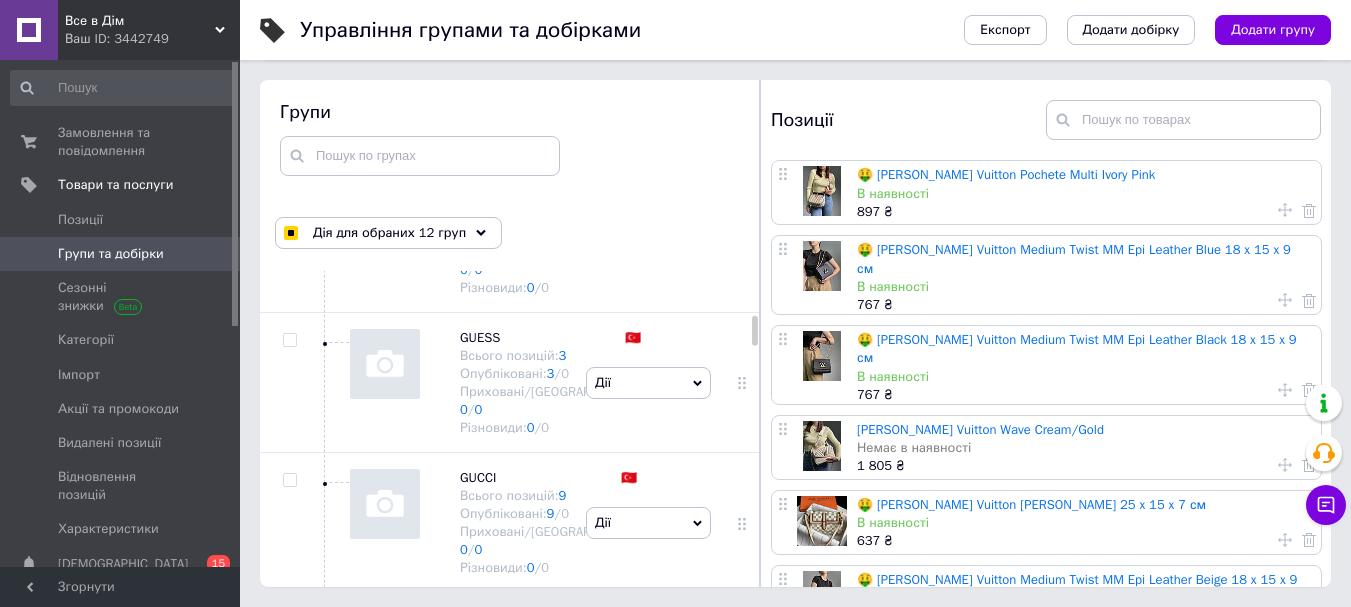 click at bounding box center (289, -362) 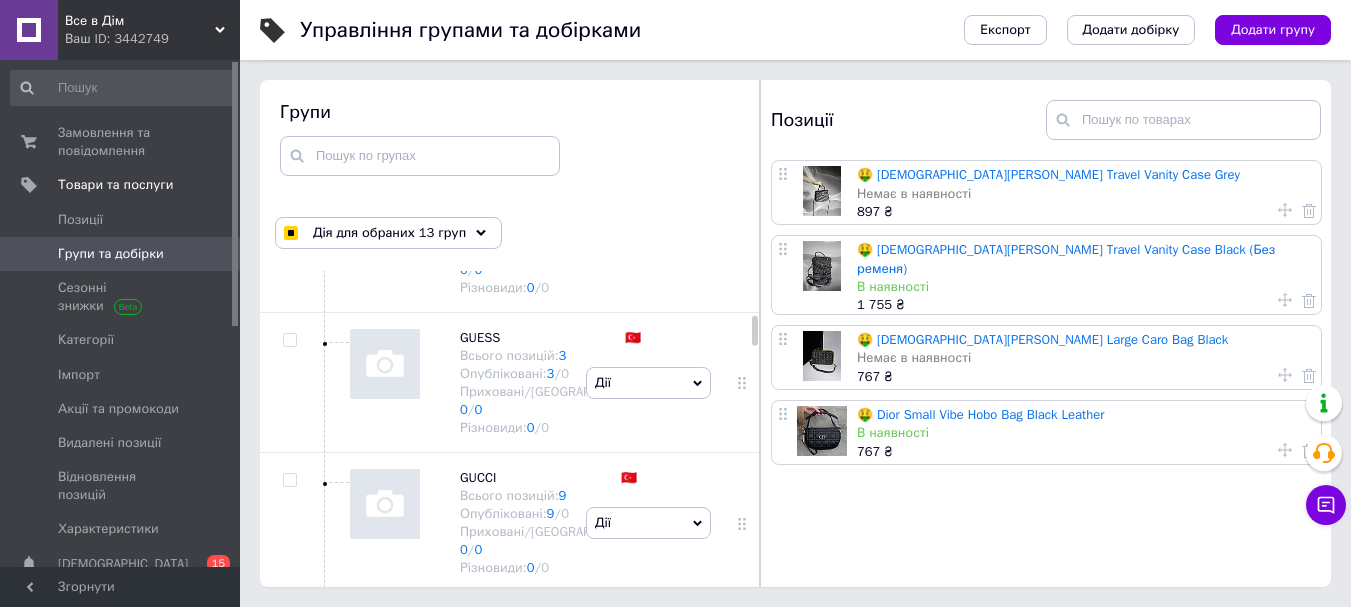 click at bounding box center (289, -362) 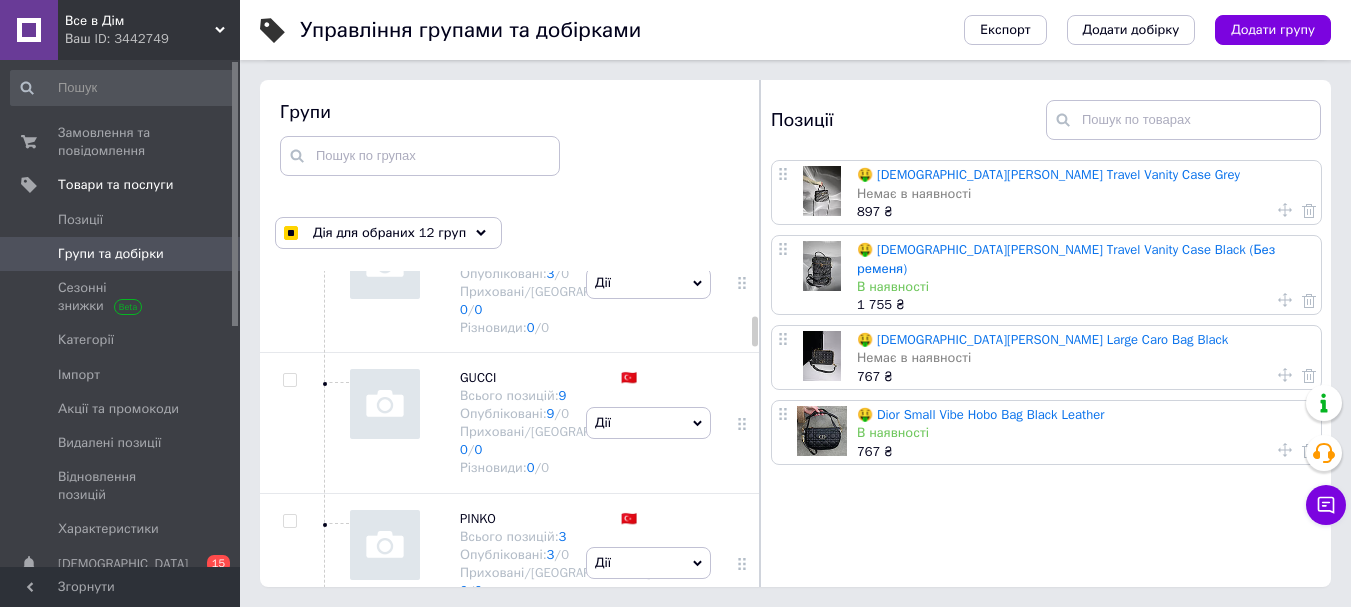scroll, scrollTop: 4800, scrollLeft: 0, axis: vertical 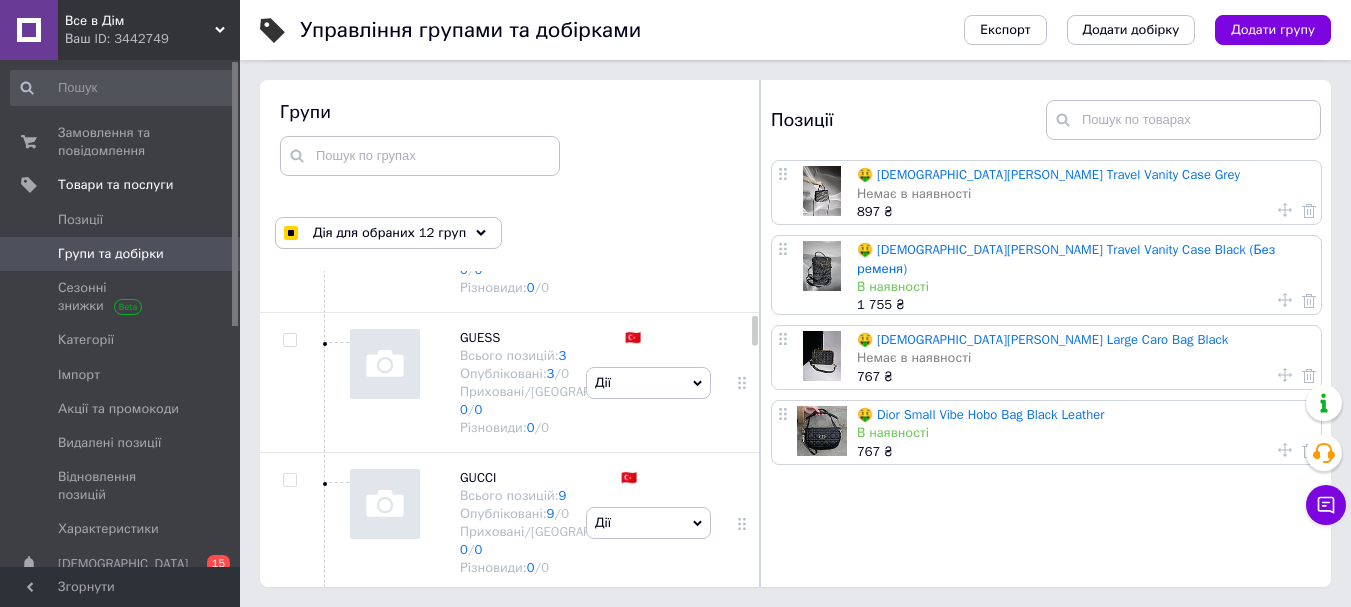 click at bounding box center (289, -222) 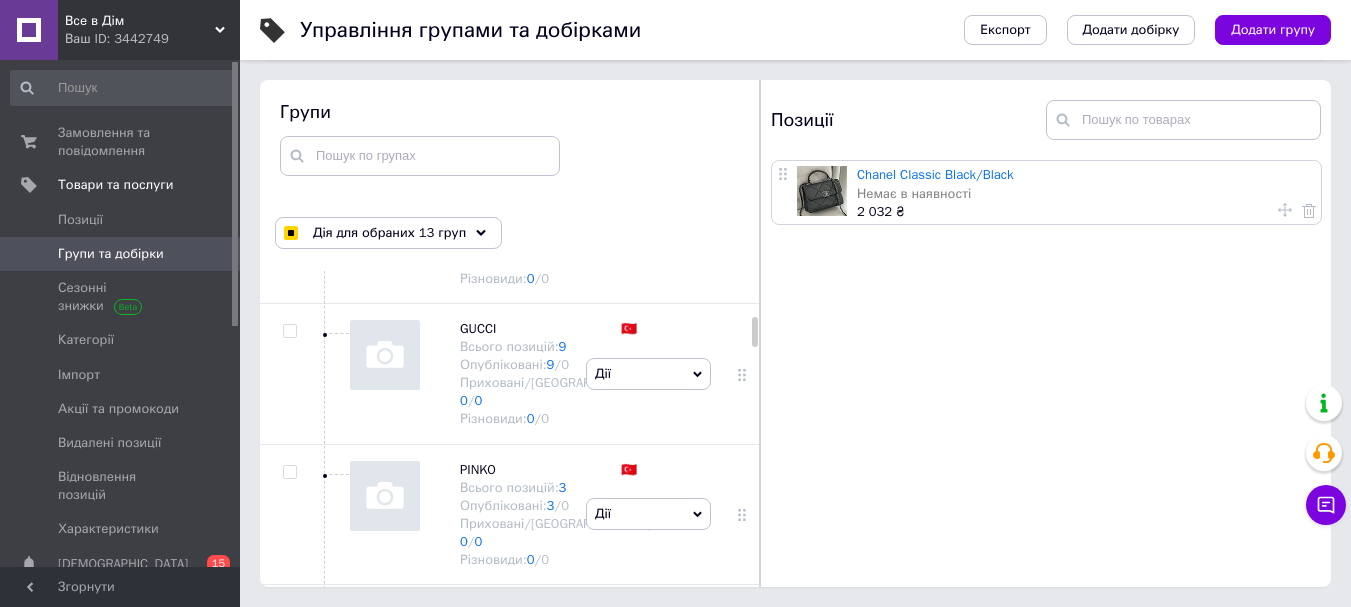 scroll, scrollTop: 5000, scrollLeft: 0, axis: vertical 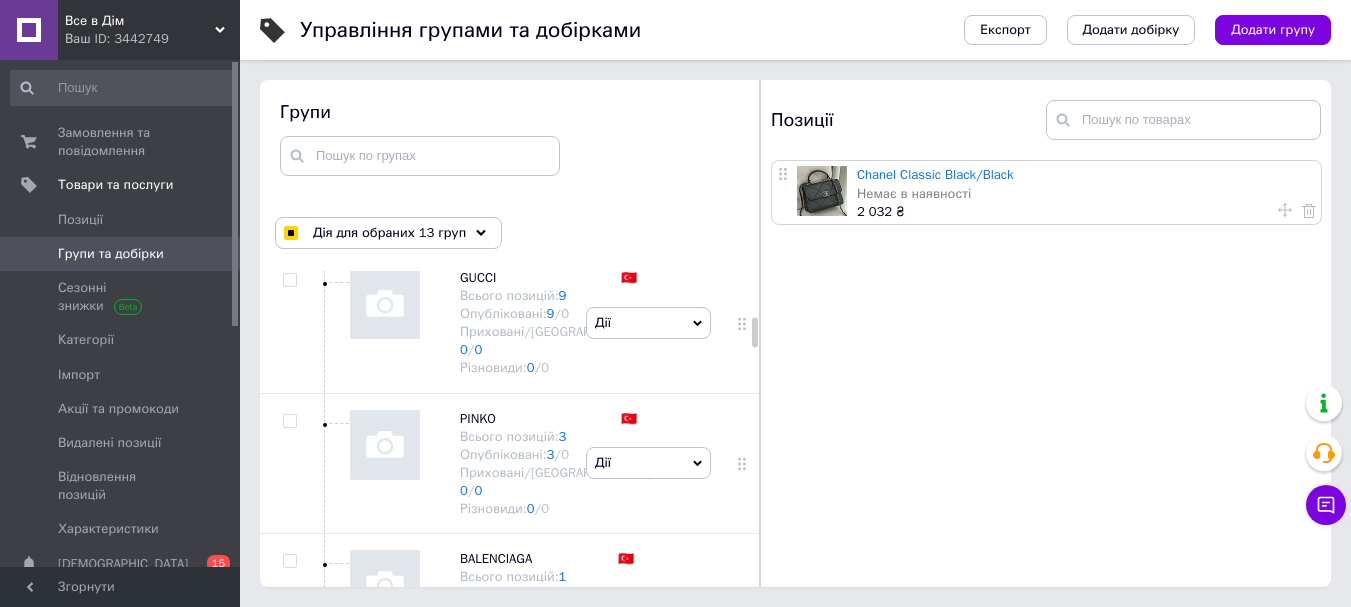 click at bounding box center (289, -281) 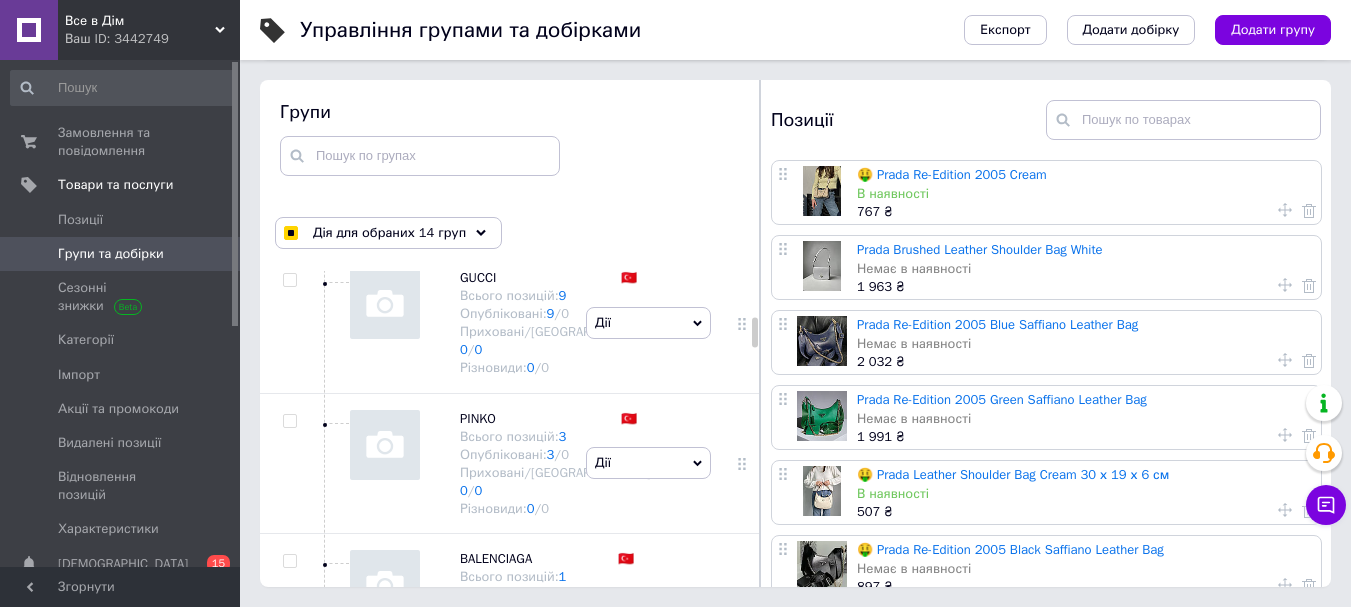 click at bounding box center [289, -281] 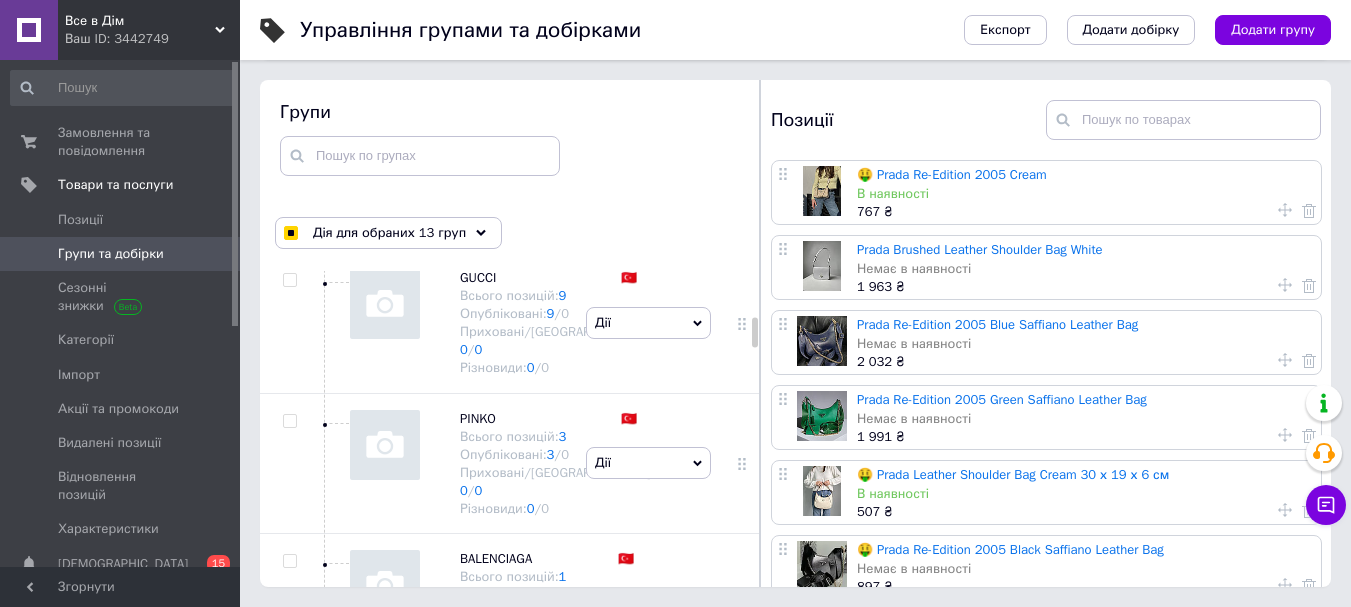 scroll, scrollTop: 5100, scrollLeft: 0, axis: vertical 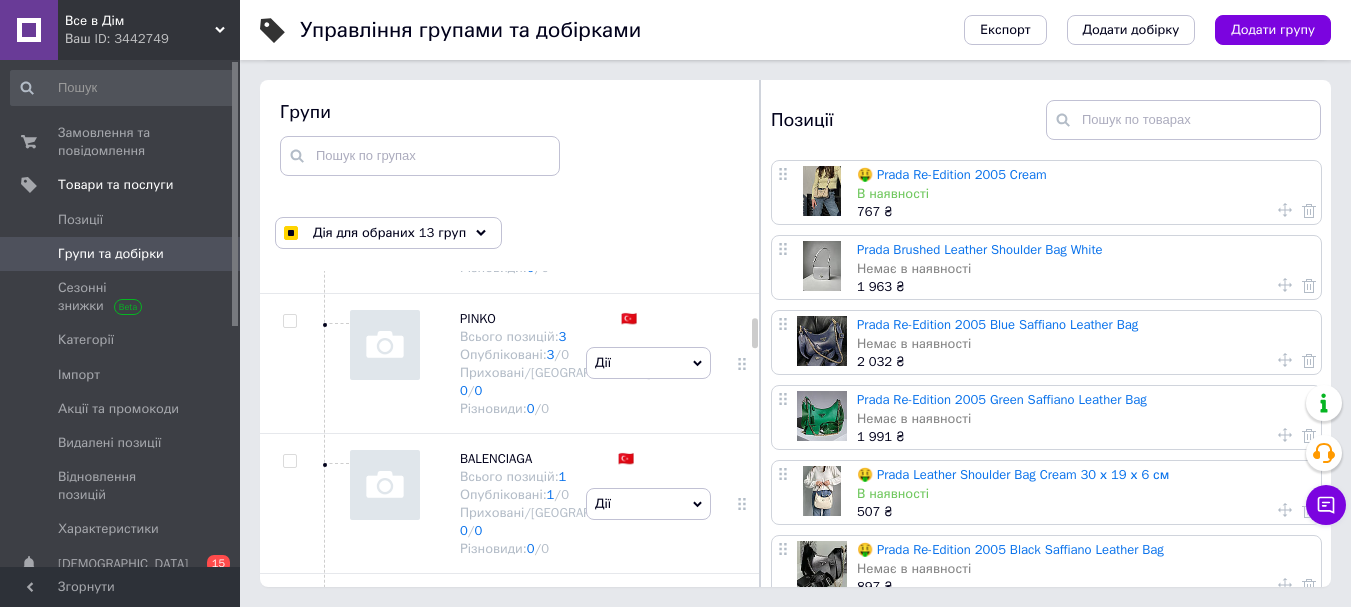 click at bounding box center [289, -241] 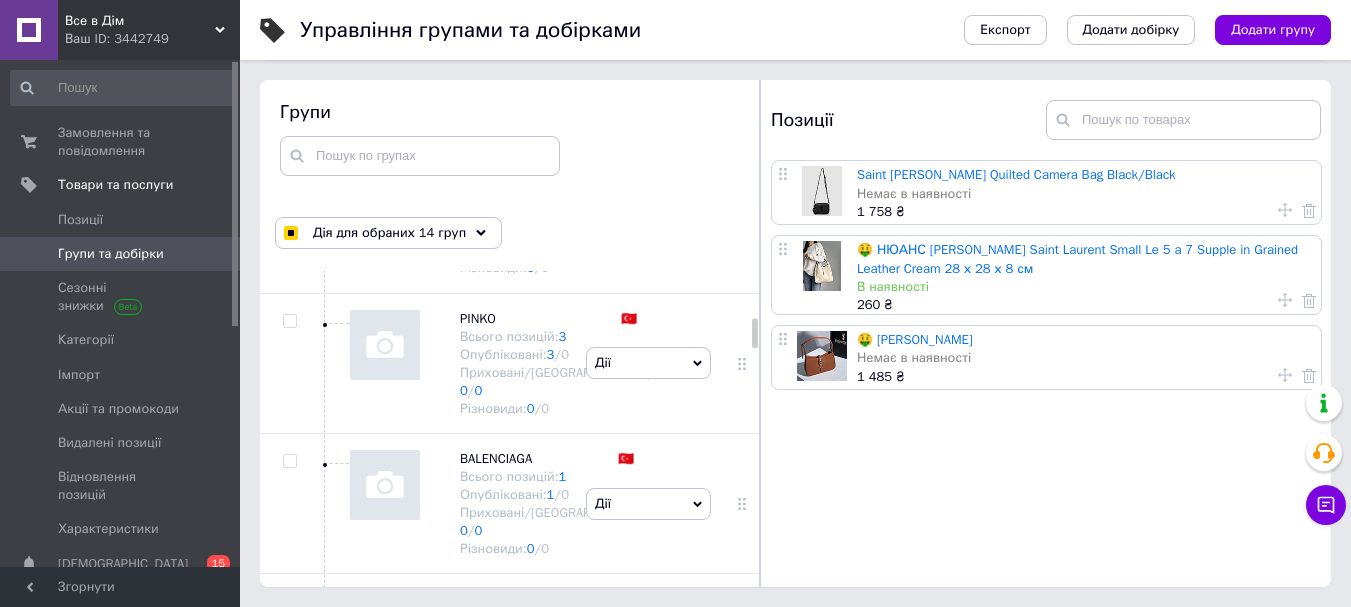 click at bounding box center (289, -241) 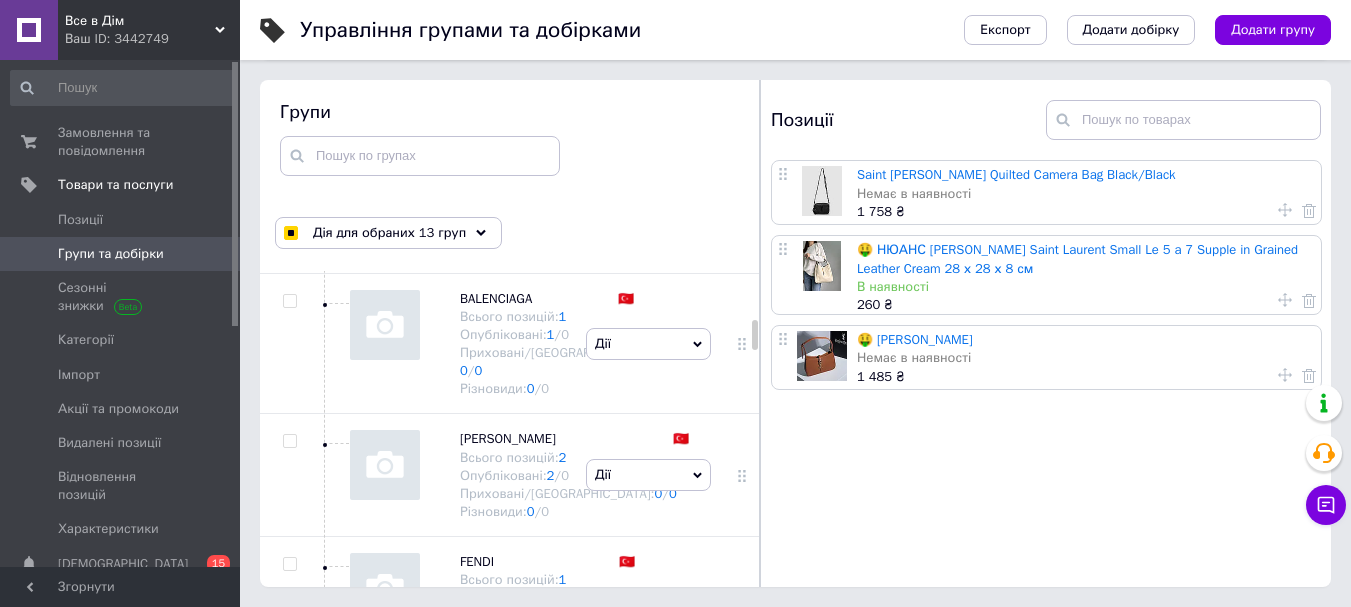 scroll, scrollTop: 5300, scrollLeft: 0, axis: vertical 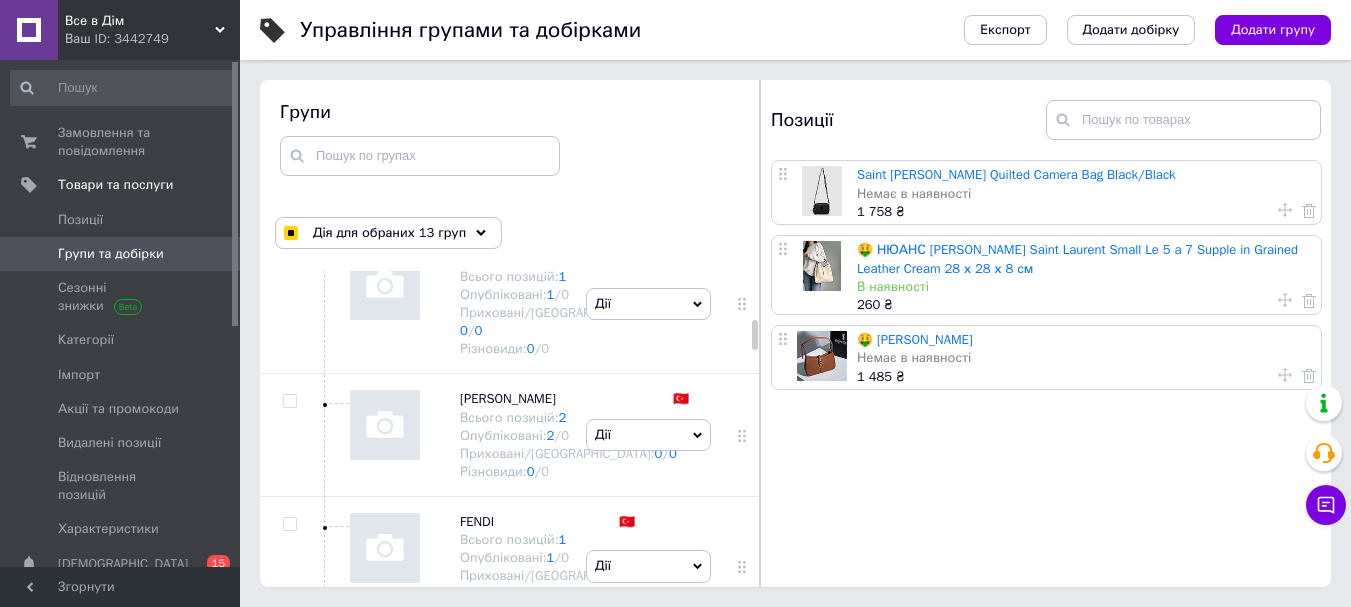 click at bounding box center [289, -300] 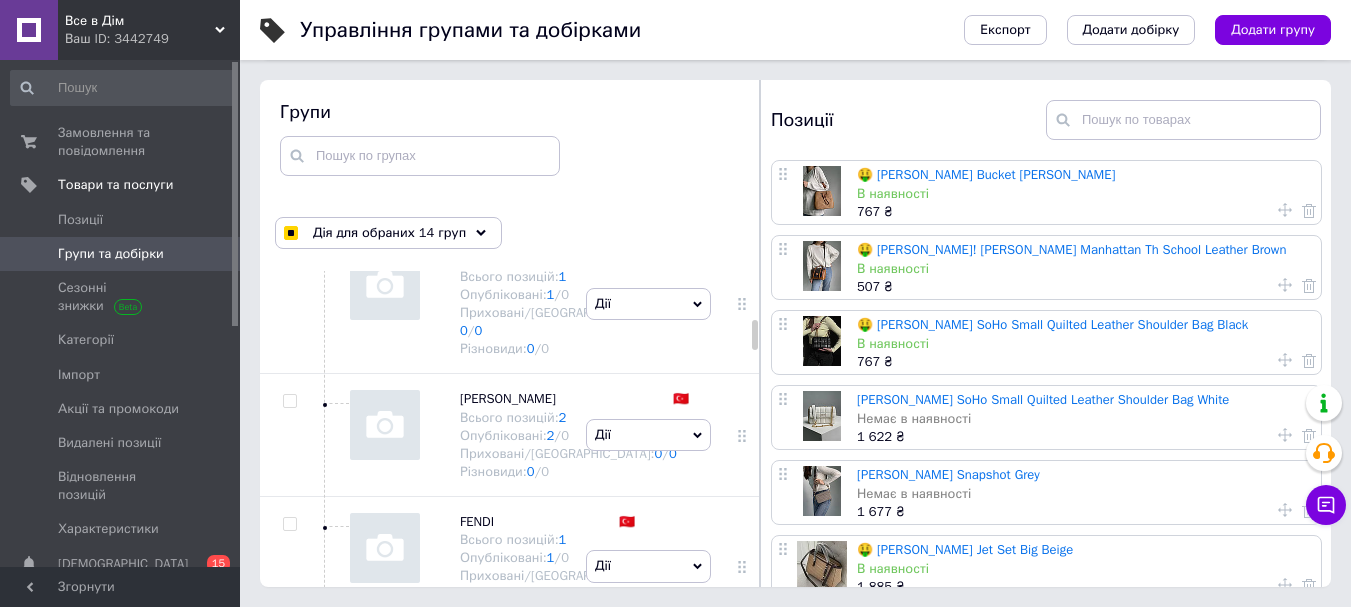 click at bounding box center (289, -300) 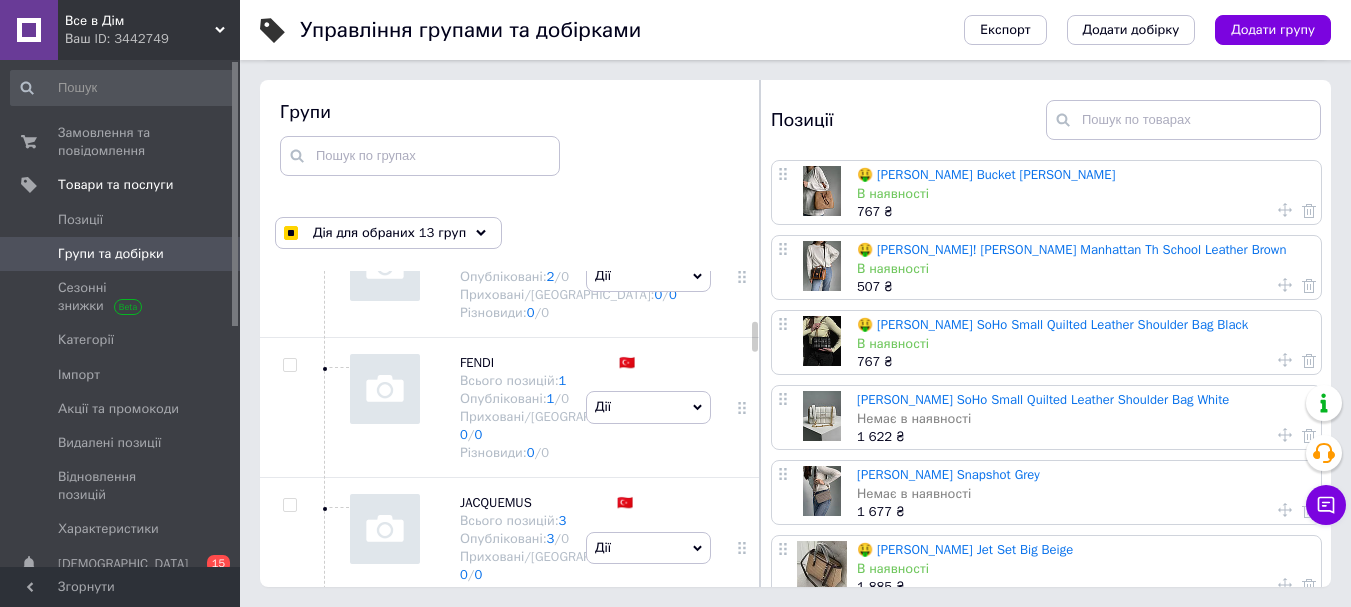 scroll, scrollTop: 5500, scrollLeft: 0, axis: vertical 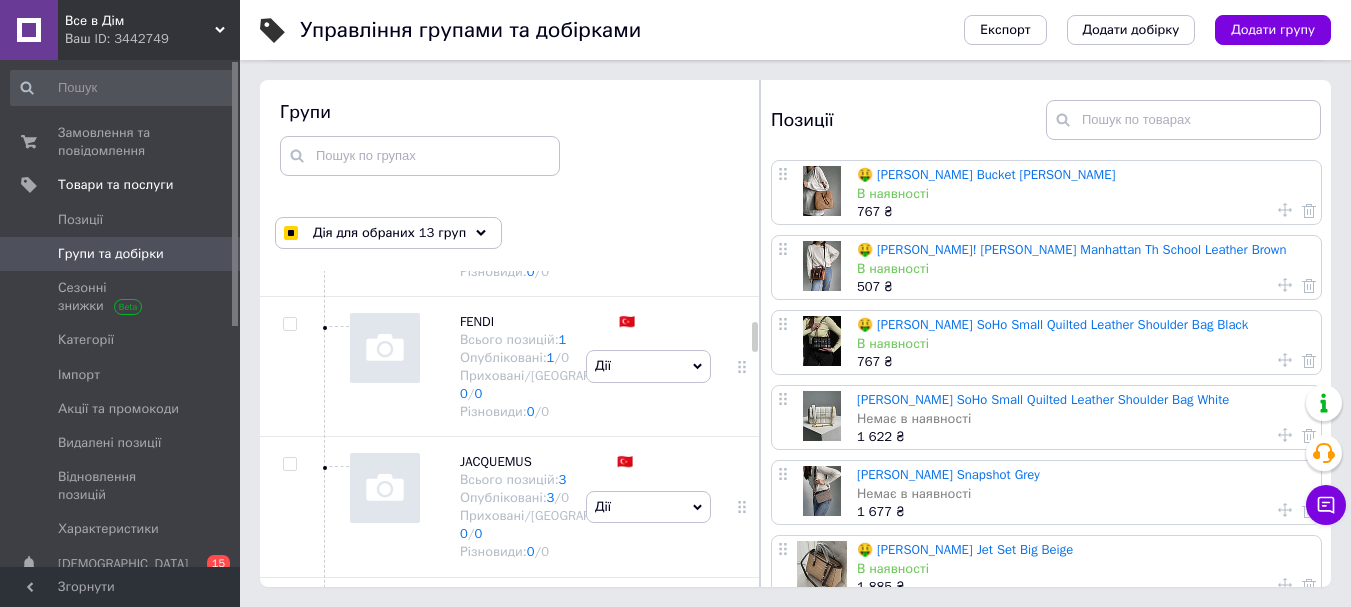 click at bounding box center [289, -360] 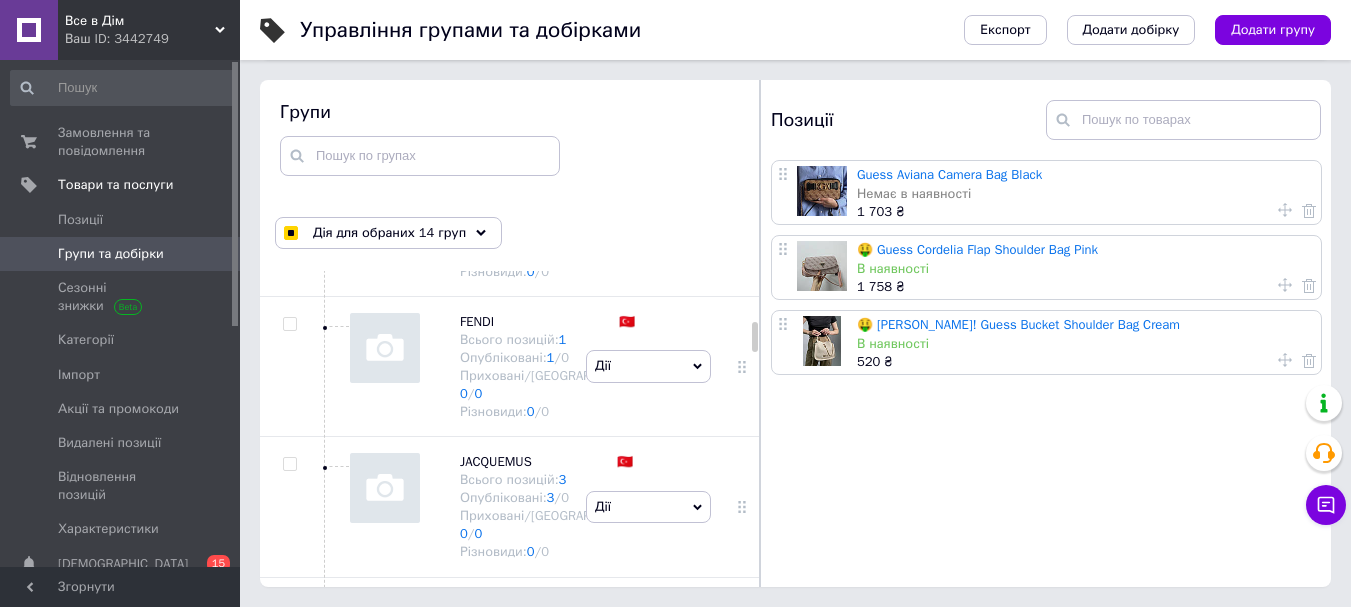 click at bounding box center (289, -360) 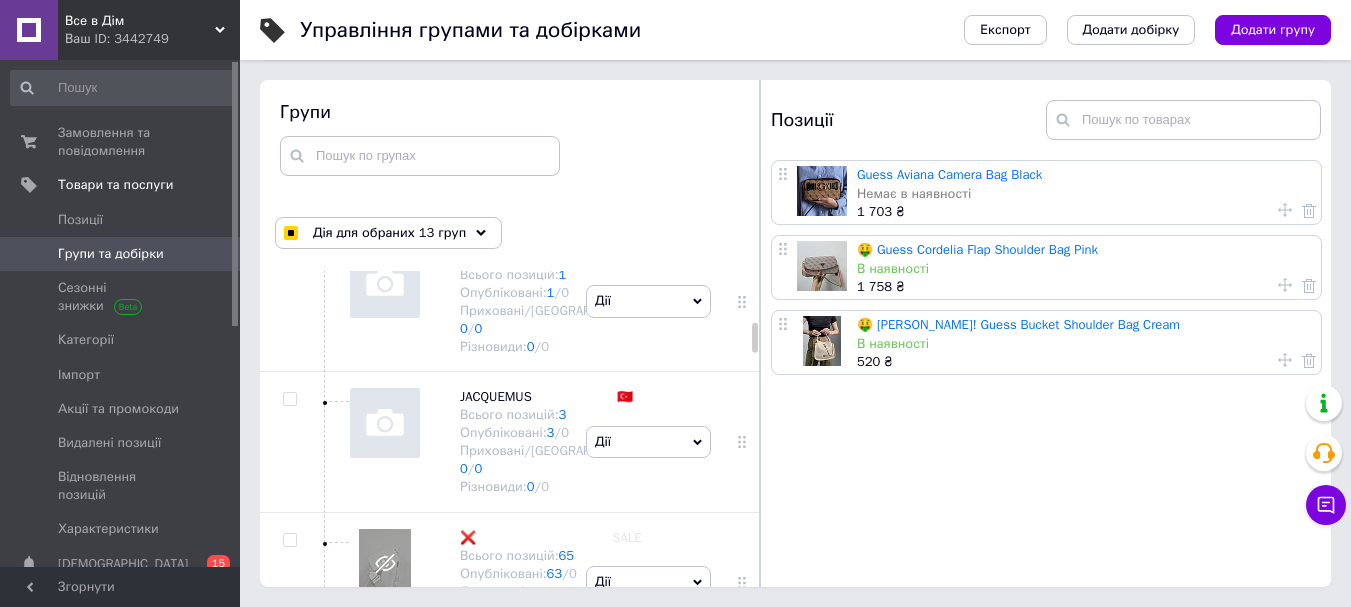 scroll, scrollTop: 5600, scrollLeft: 0, axis: vertical 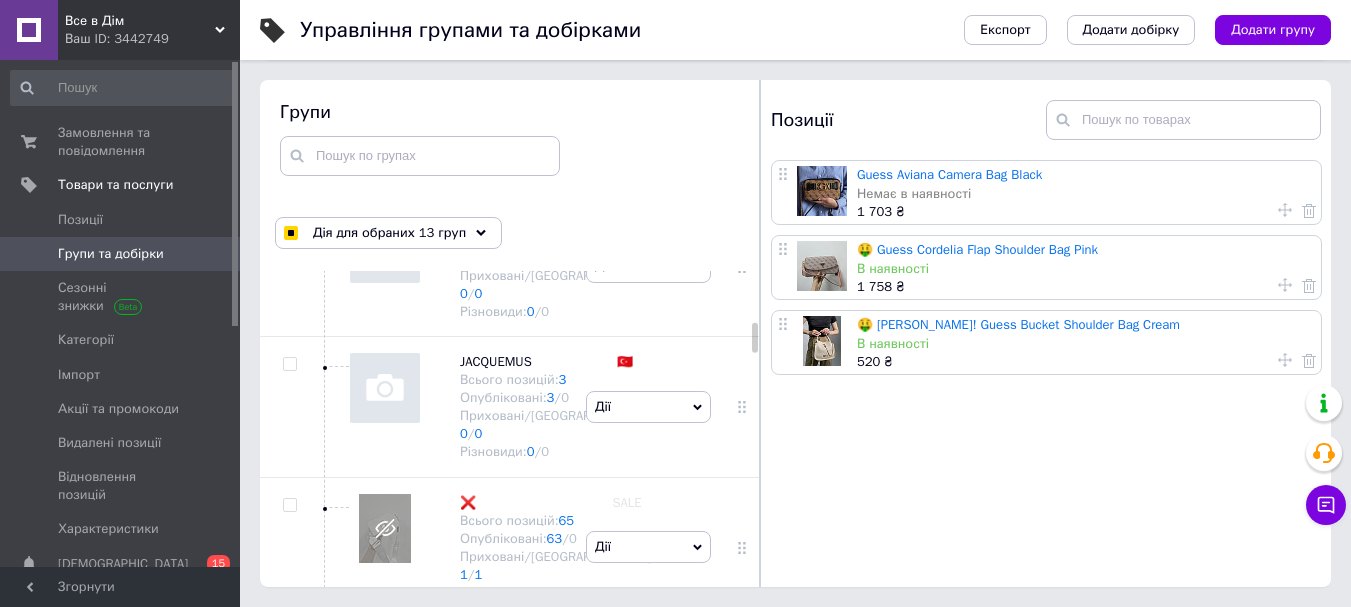 click at bounding box center [289, -320] 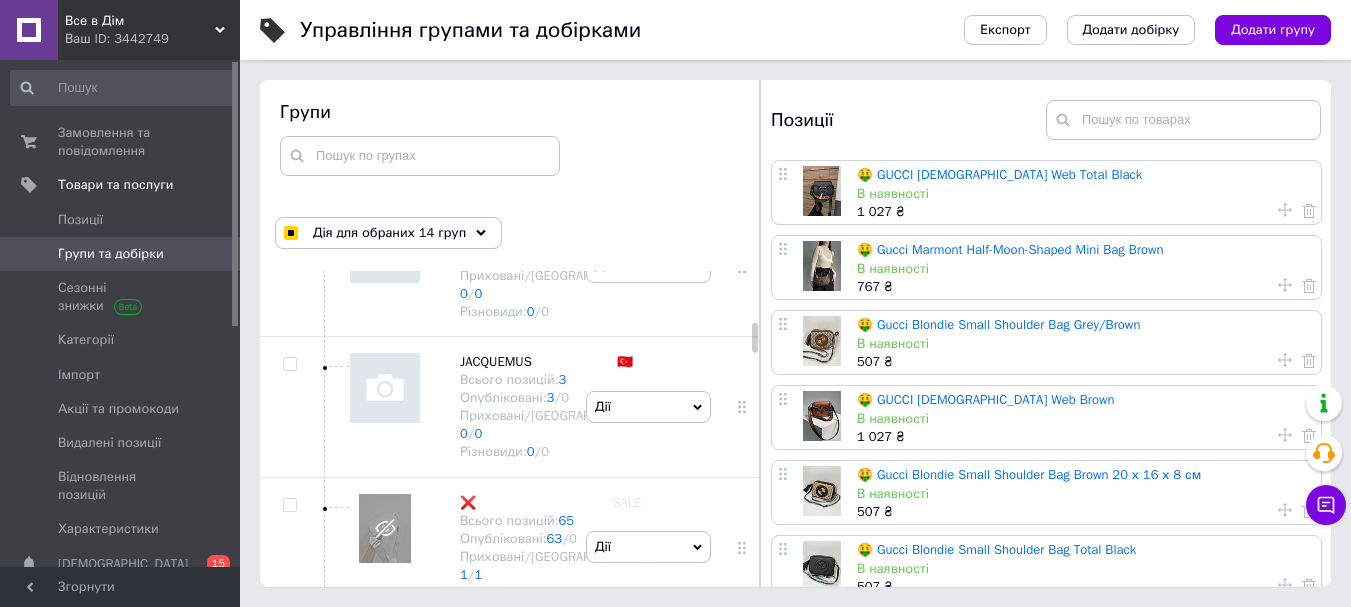 click at bounding box center (289, -320) 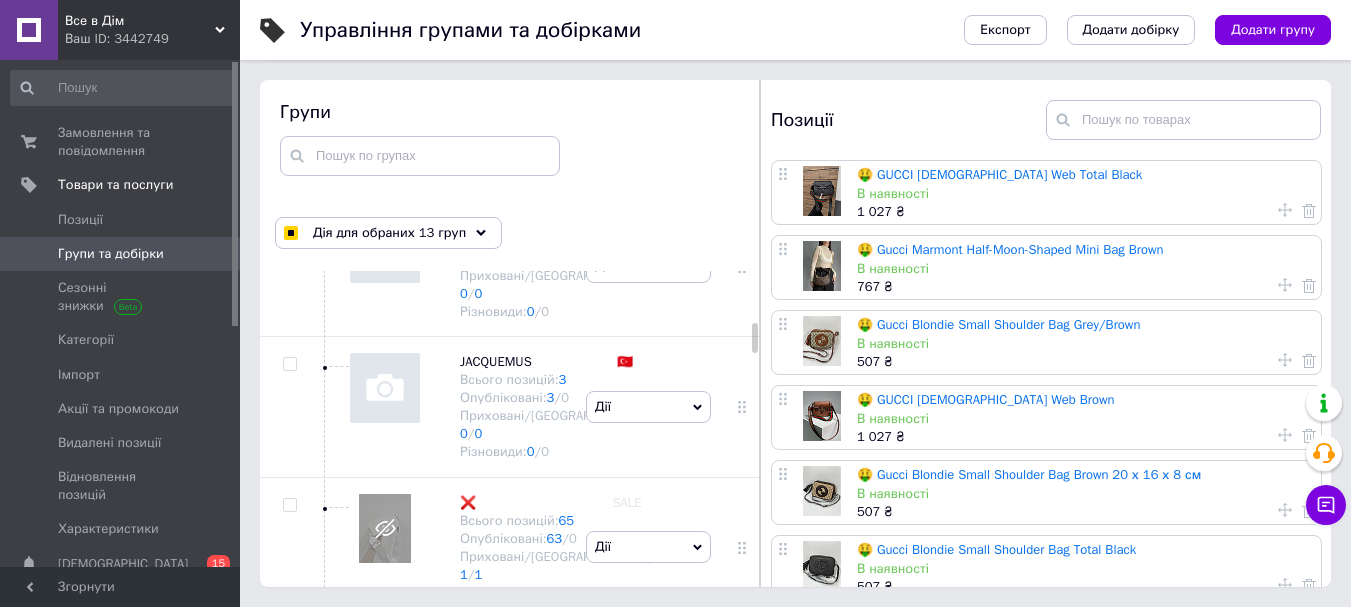 scroll, scrollTop: 5700, scrollLeft: 0, axis: vertical 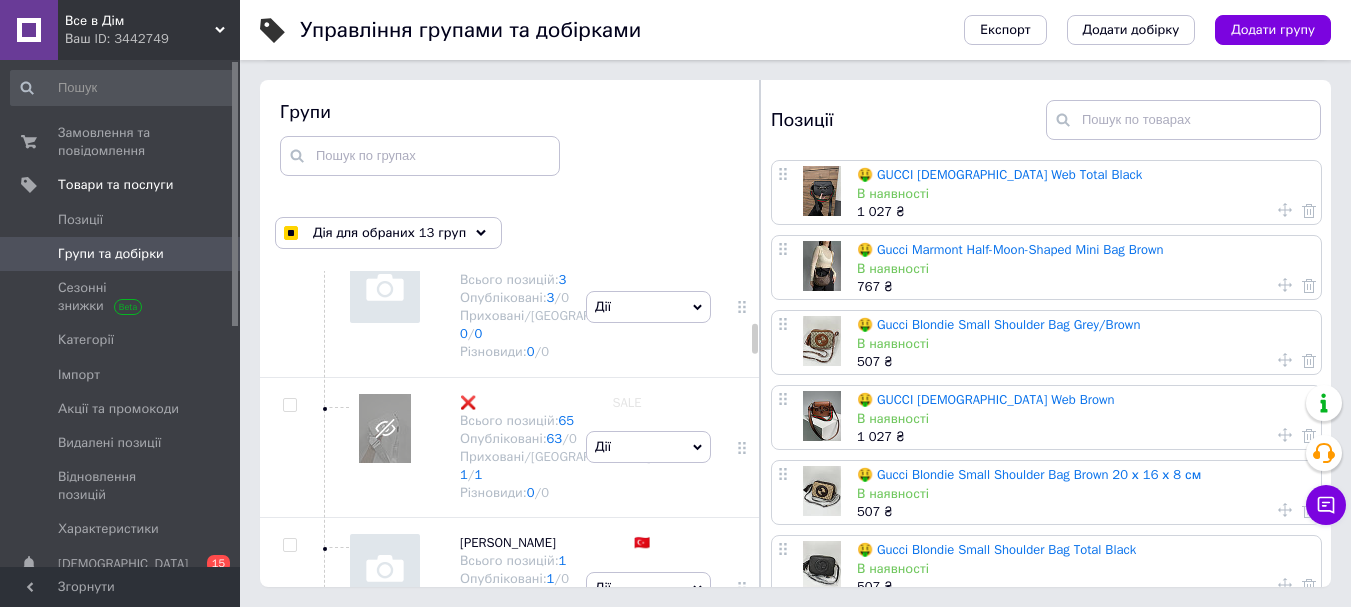 click at bounding box center (289, -279) 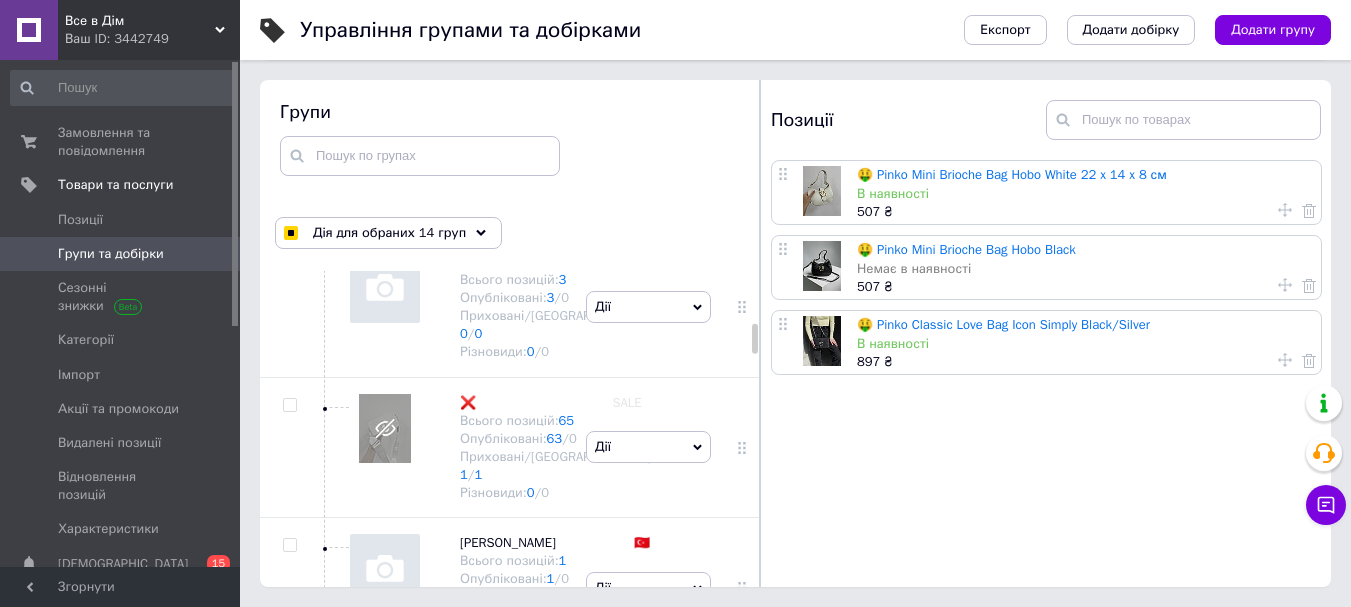 click at bounding box center [289, -279] 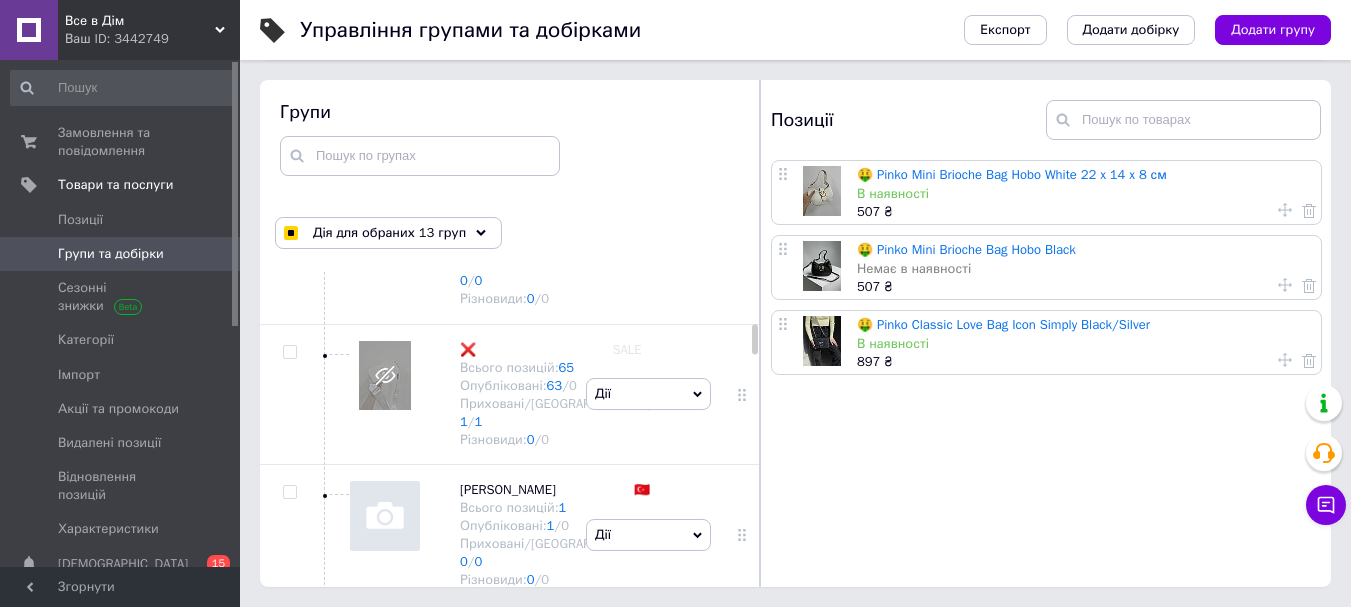 scroll, scrollTop: 5800, scrollLeft: 0, axis: vertical 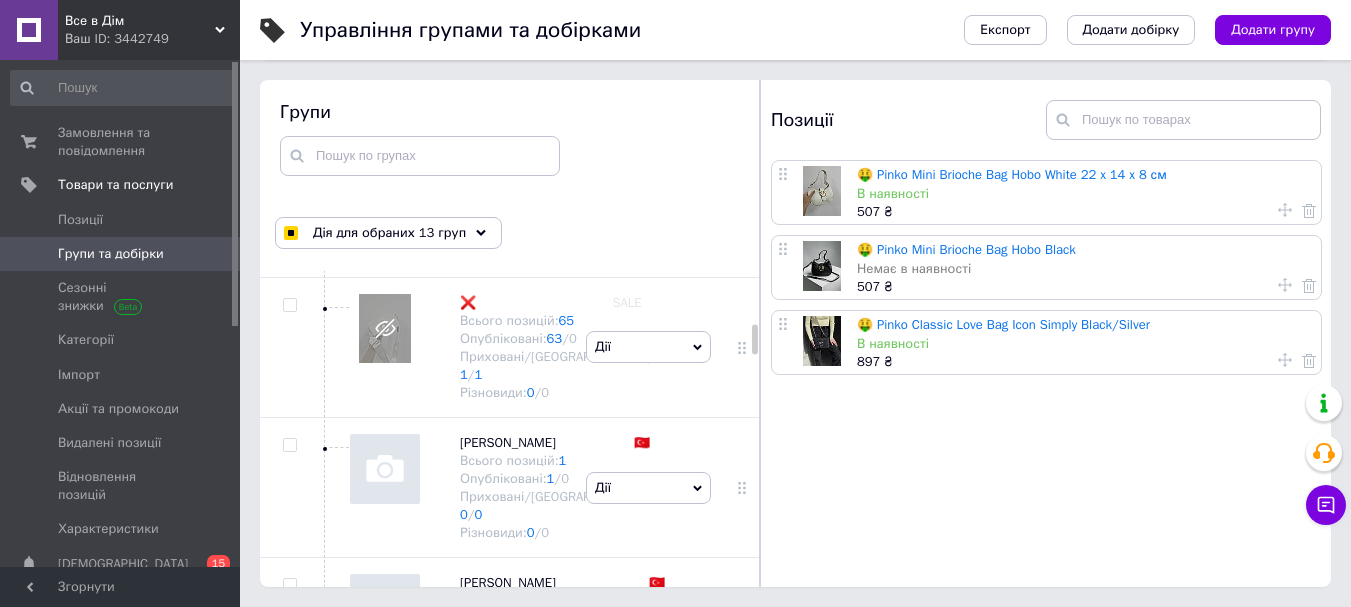 click at bounding box center (289, -239) 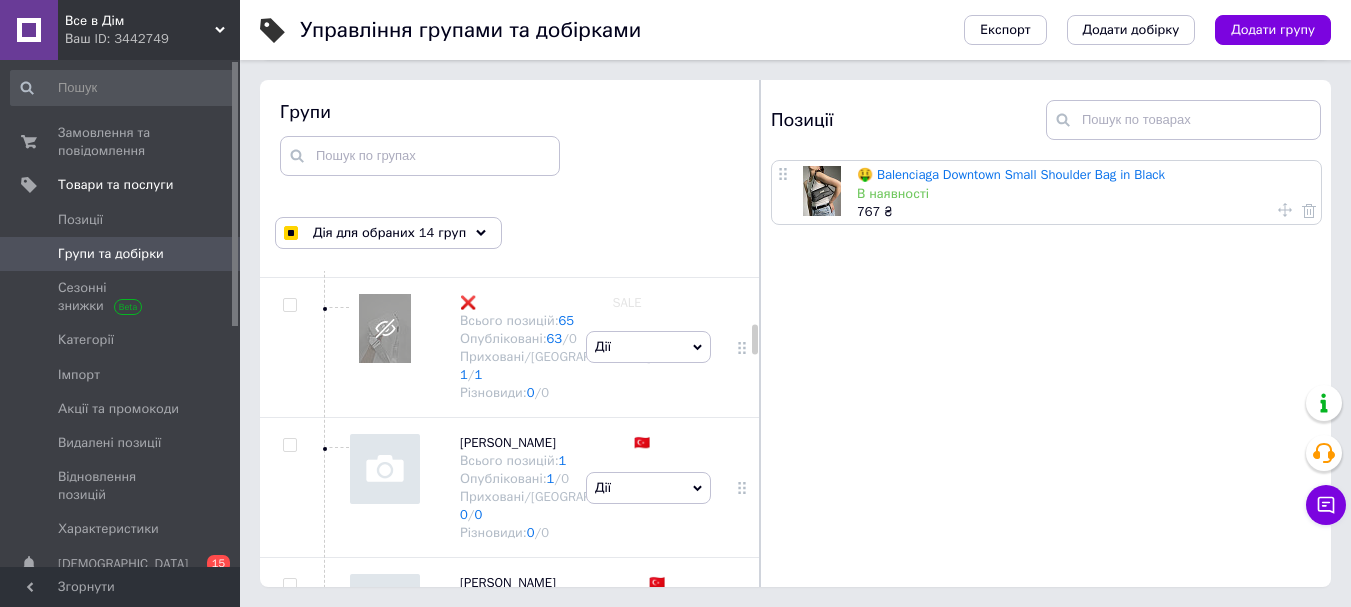 click at bounding box center [289, -239] 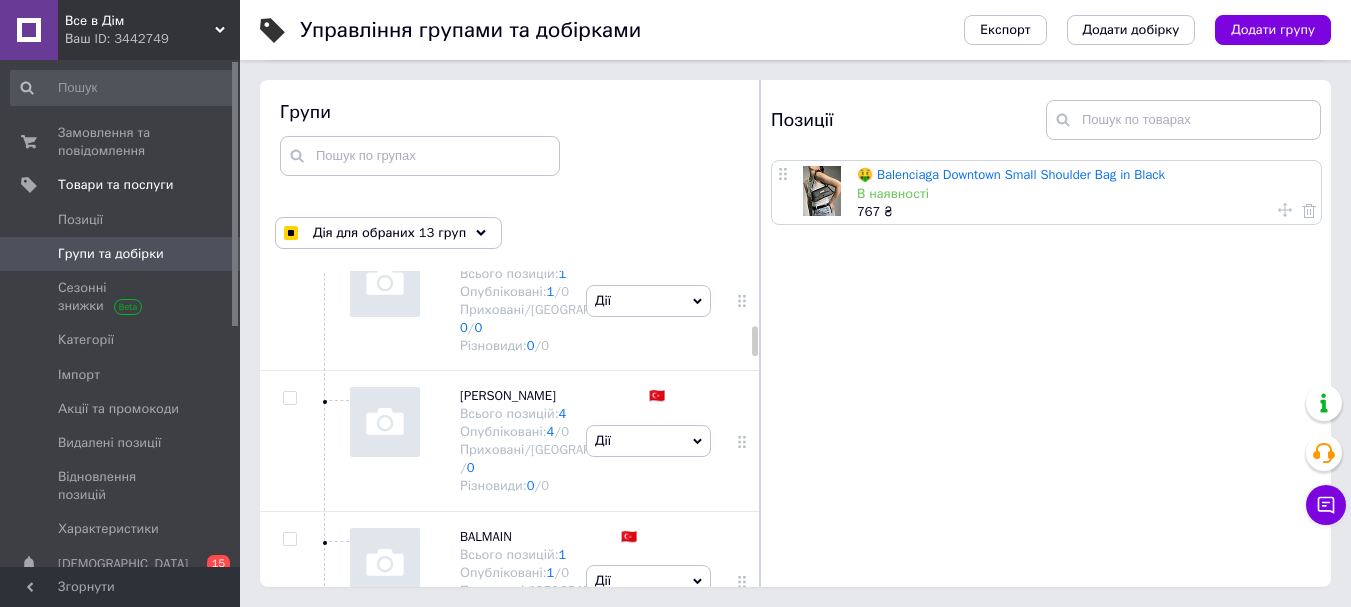 scroll, scrollTop: 6000, scrollLeft: 0, axis: vertical 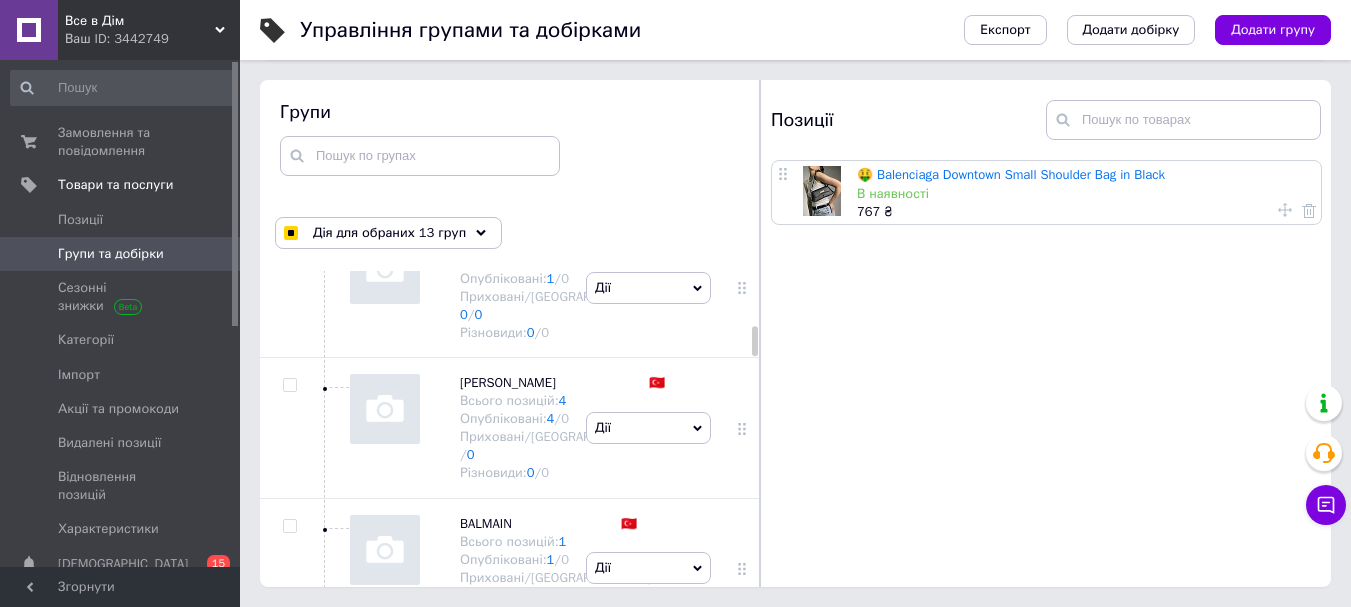 click at bounding box center (289, -299) 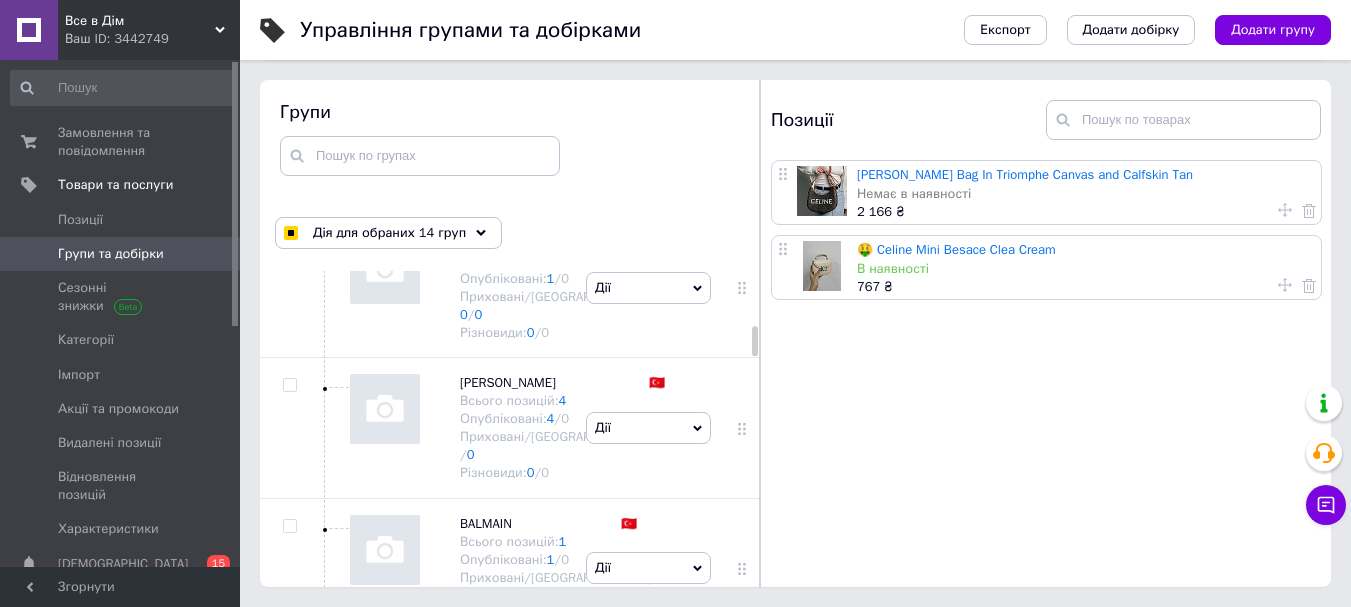 click at bounding box center [289, -299] 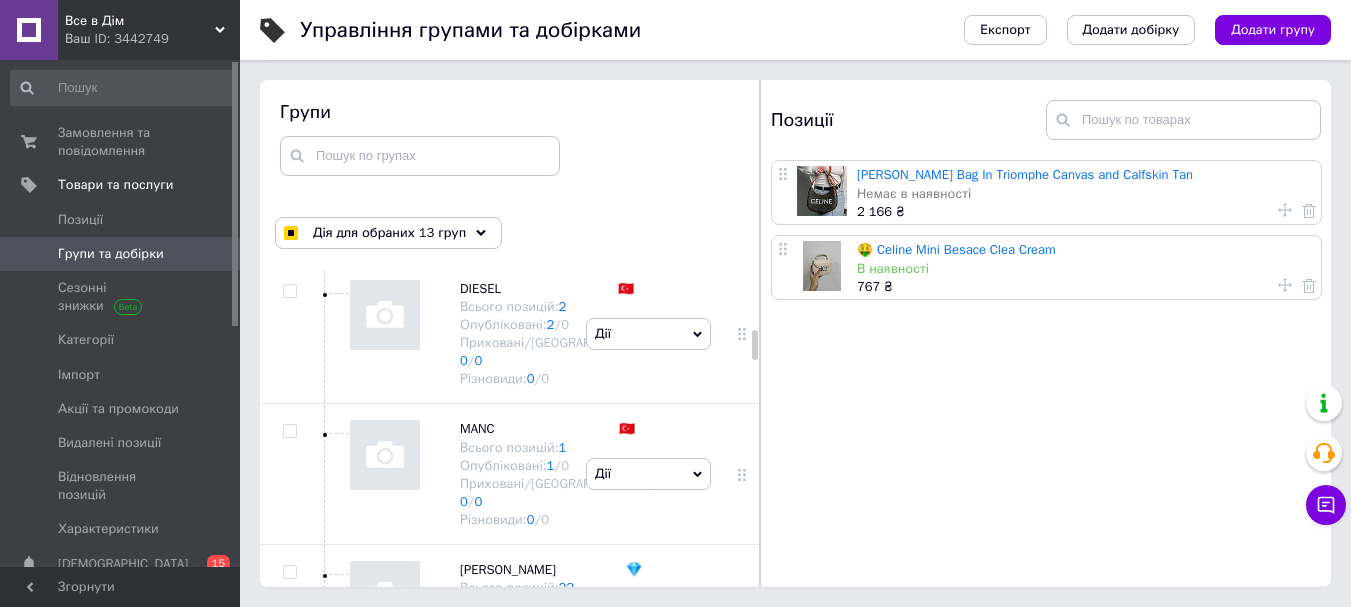 scroll, scrollTop: 6400, scrollLeft: 0, axis: vertical 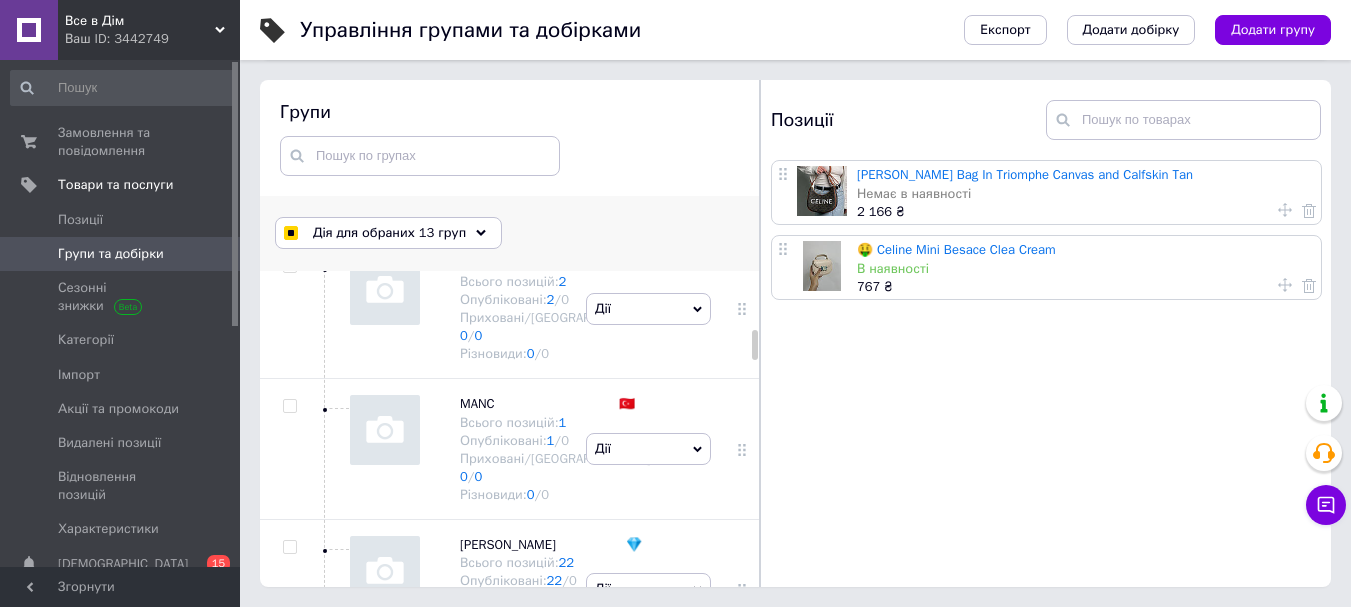 click on "Дія для обраних 13 груп" at bounding box center [389, 233] 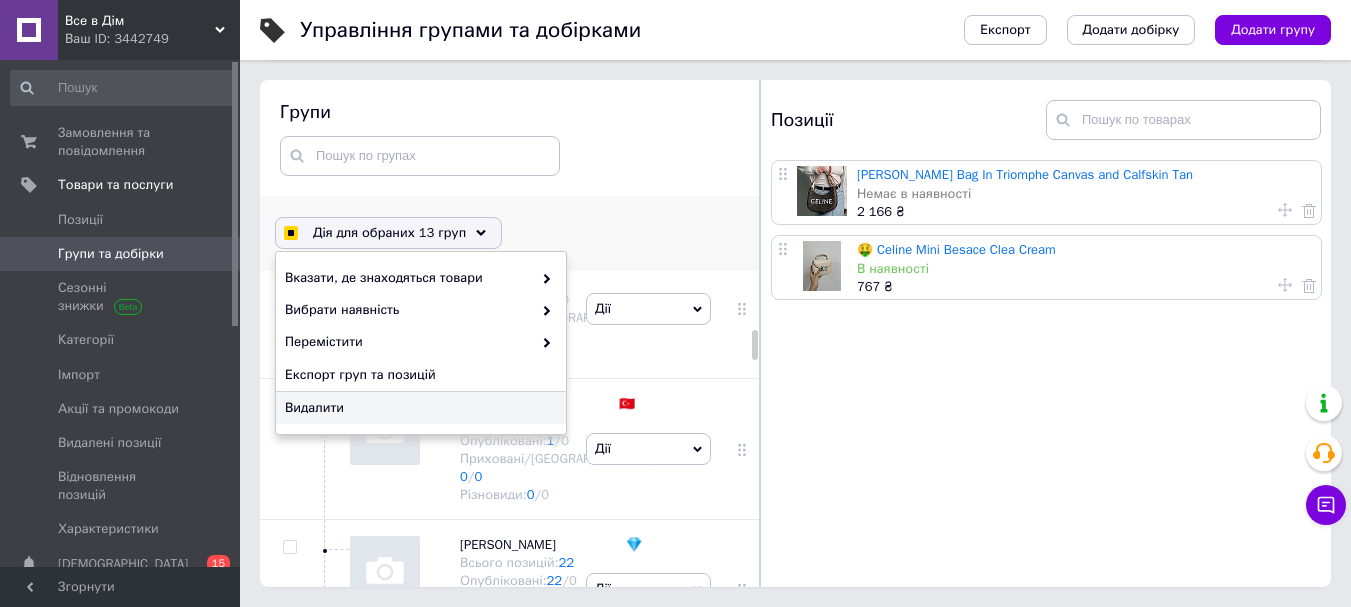click on "Видалити" at bounding box center [418, 408] 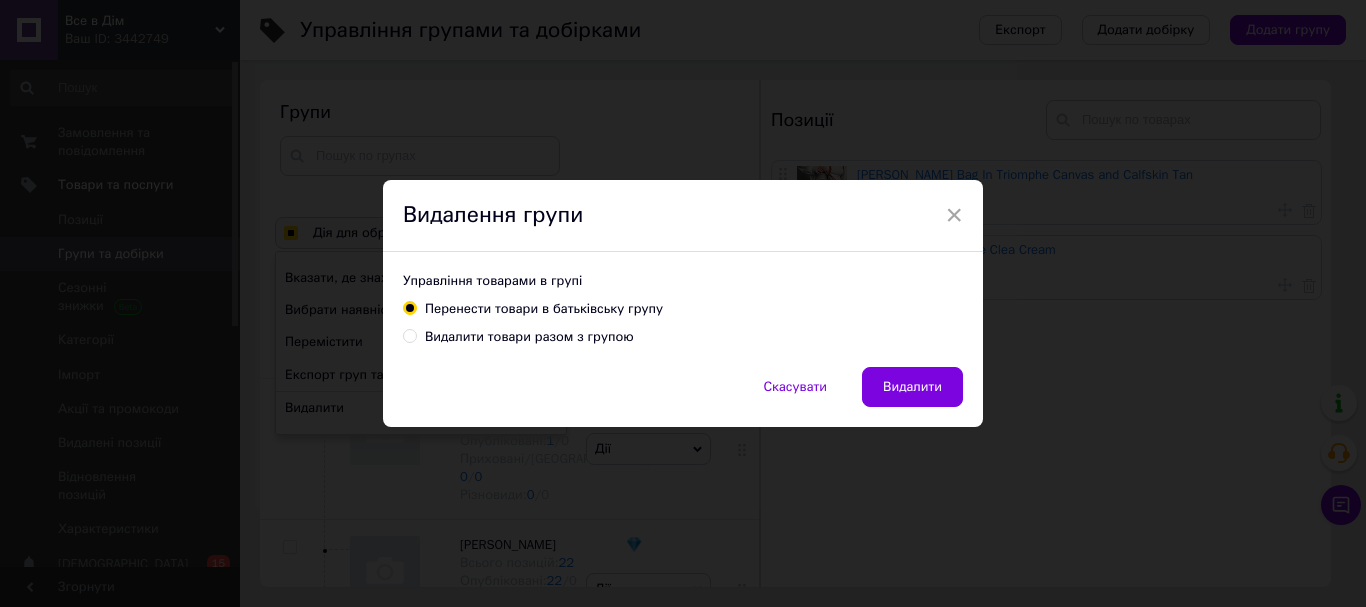 click on "Видалити товари разом з групою" at bounding box center (409, 335) 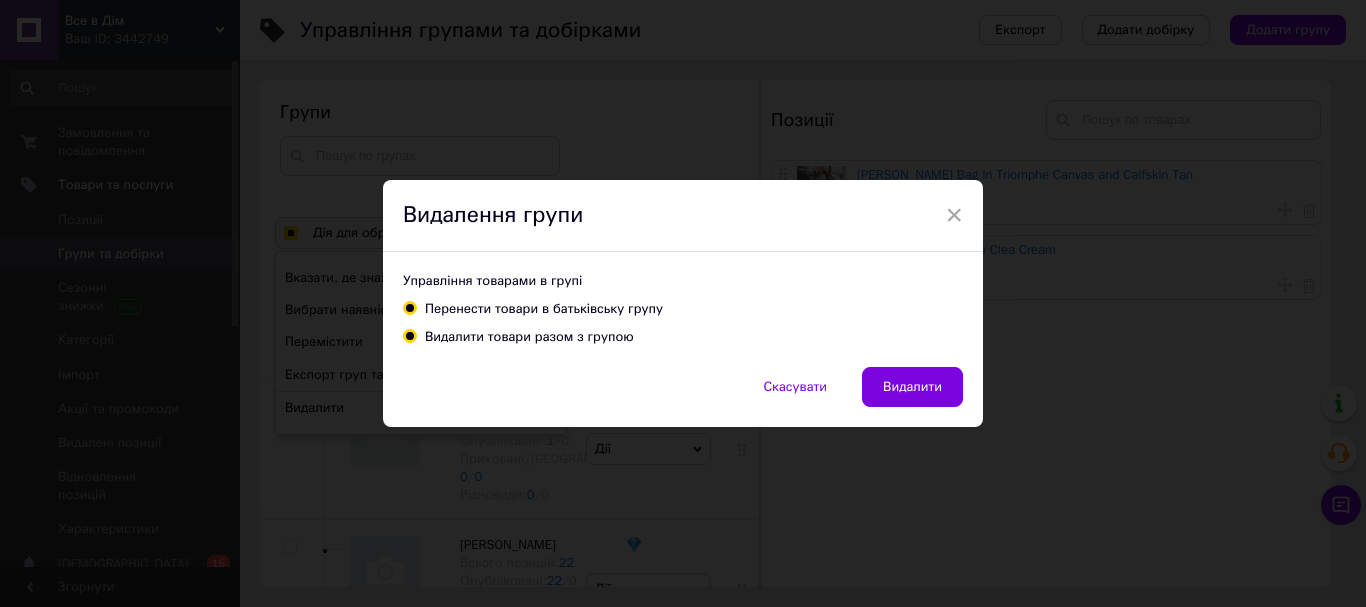 radio on "true" 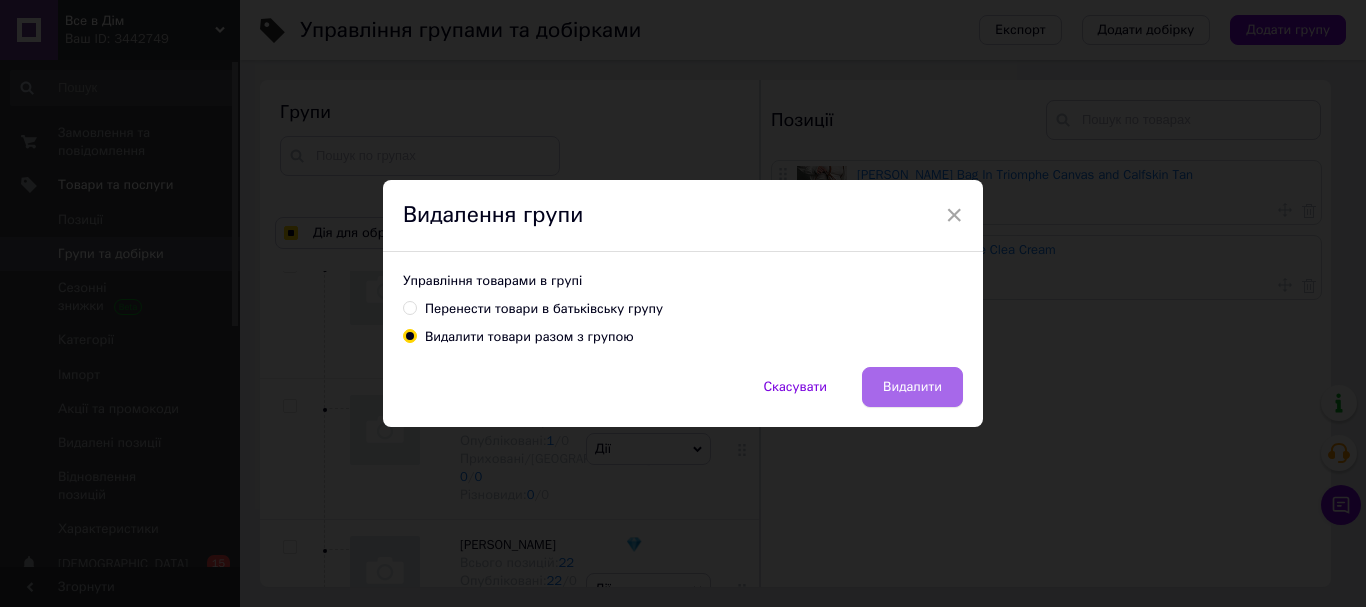 click on "Видалити" at bounding box center (912, 387) 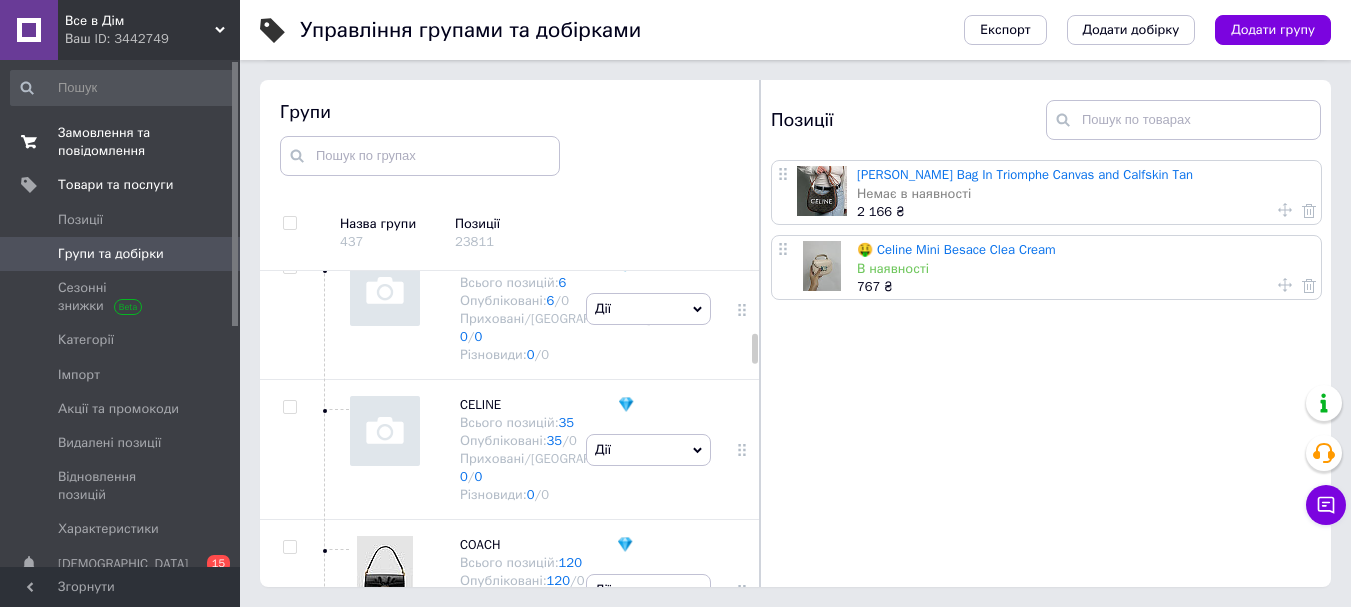 click on "Замовлення та повідомлення" at bounding box center [121, 142] 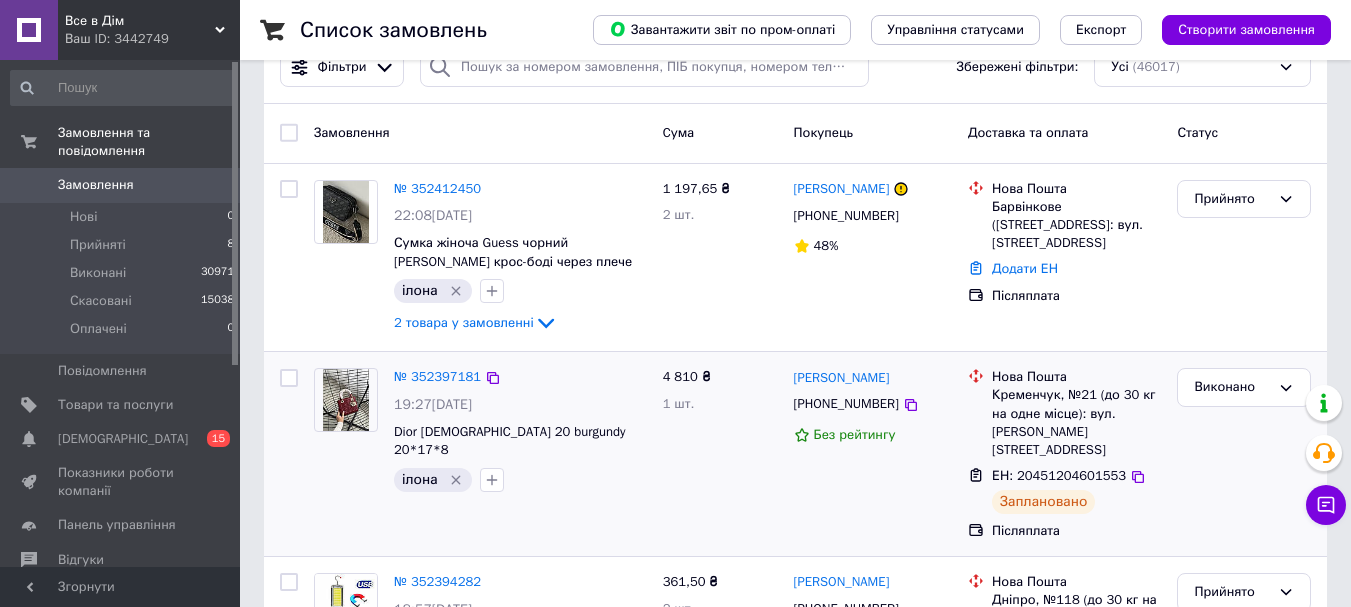 scroll, scrollTop: 100, scrollLeft: 0, axis: vertical 